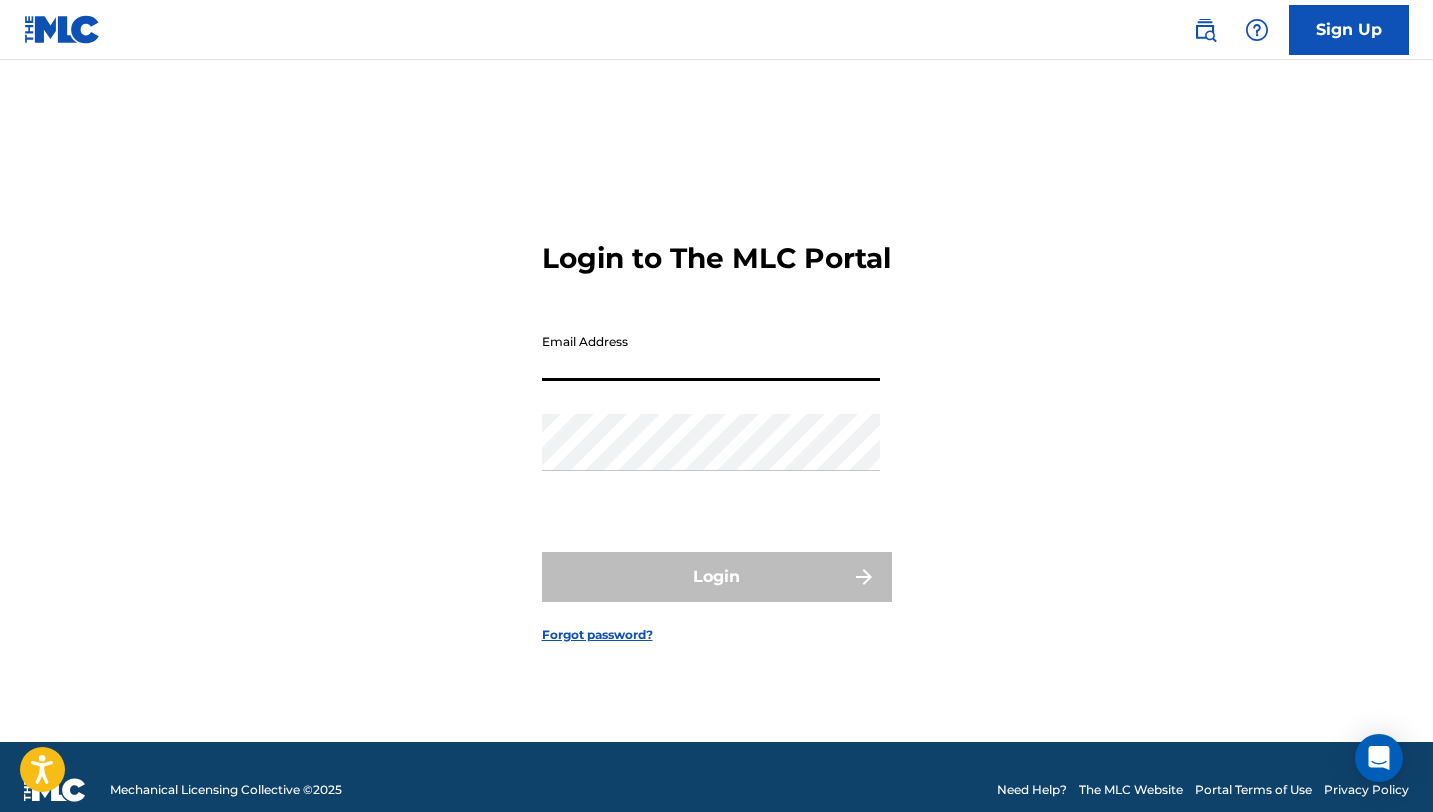 scroll, scrollTop: 0, scrollLeft: 0, axis: both 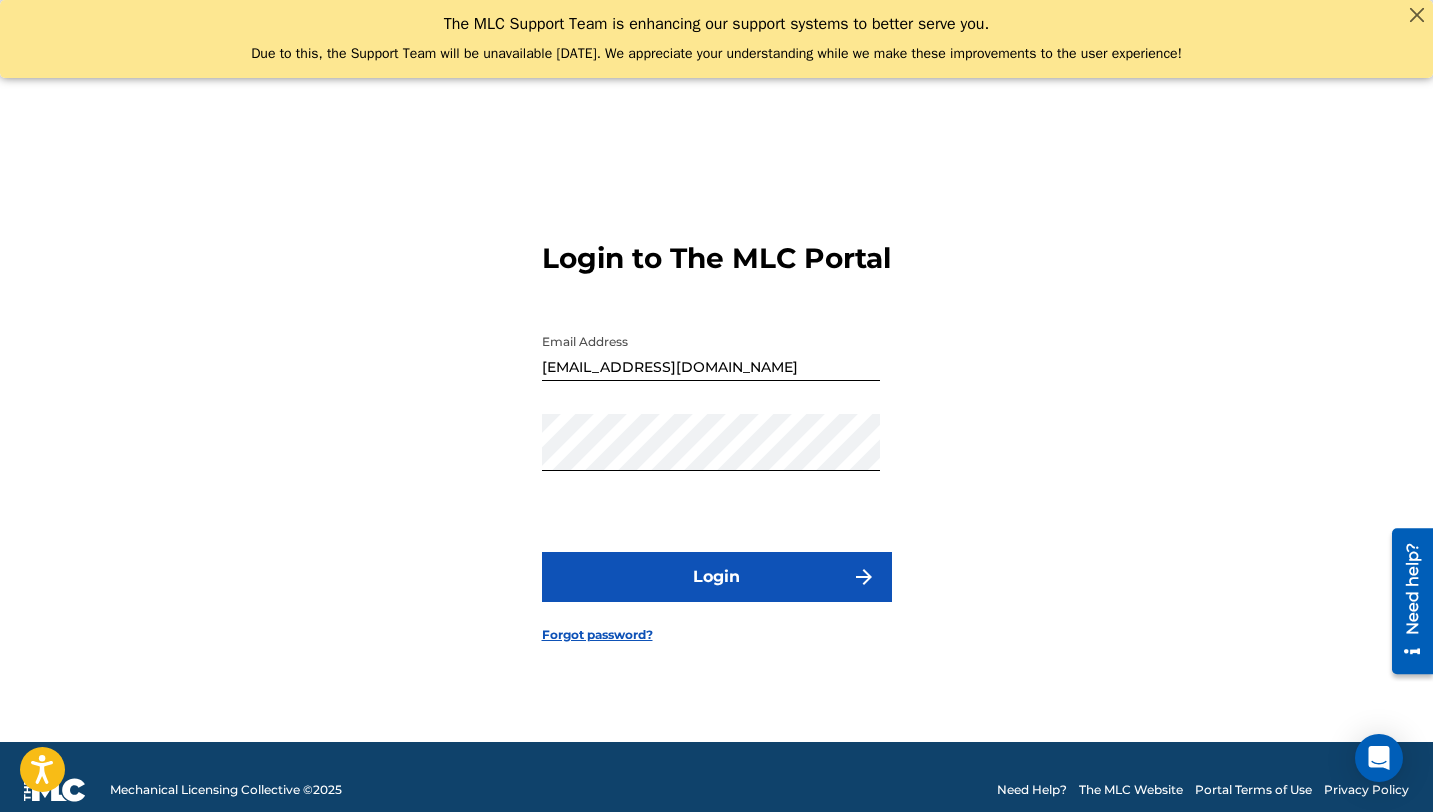 click on "Login" at bounding box center (717, 577) 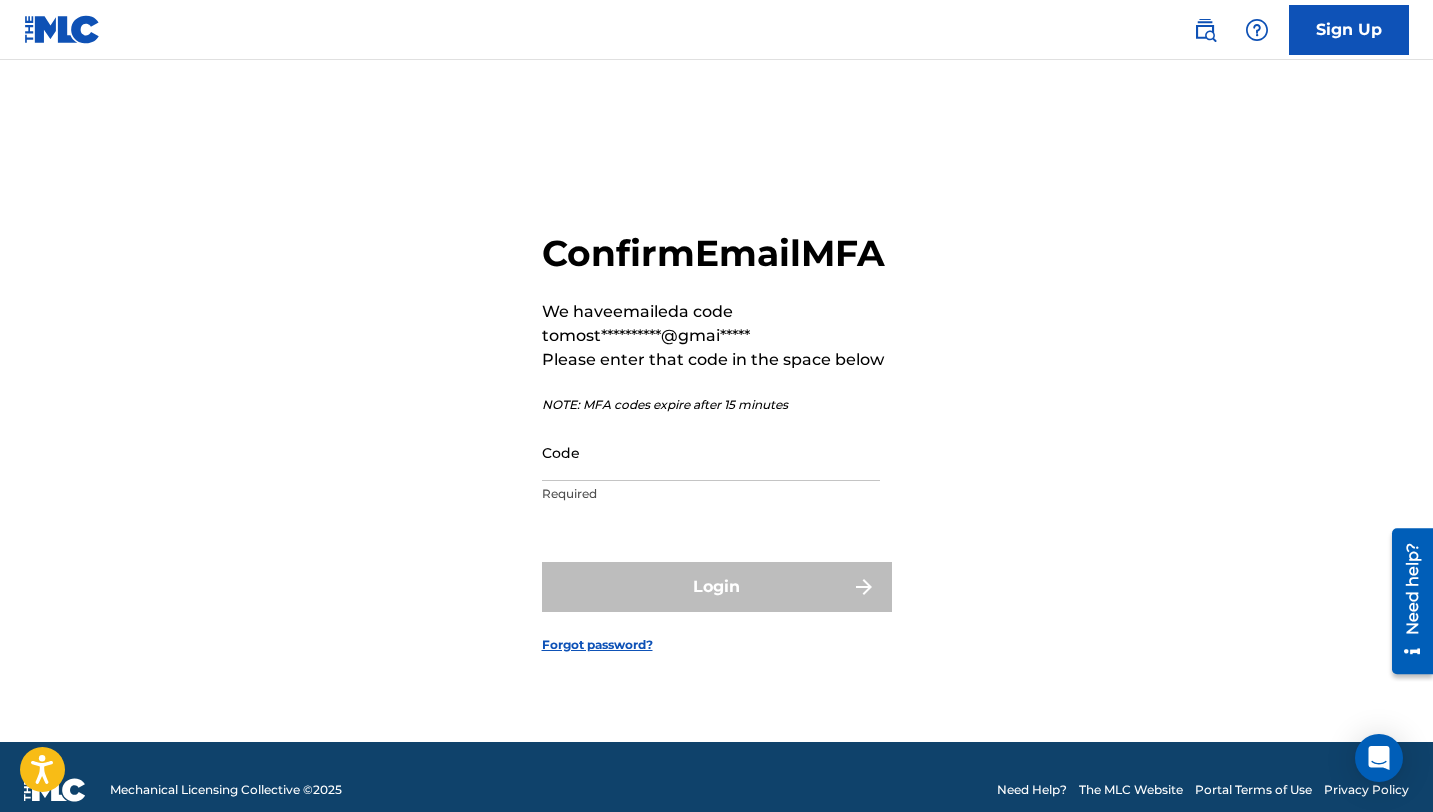 click on "Code" at bounding box center [711, 452] 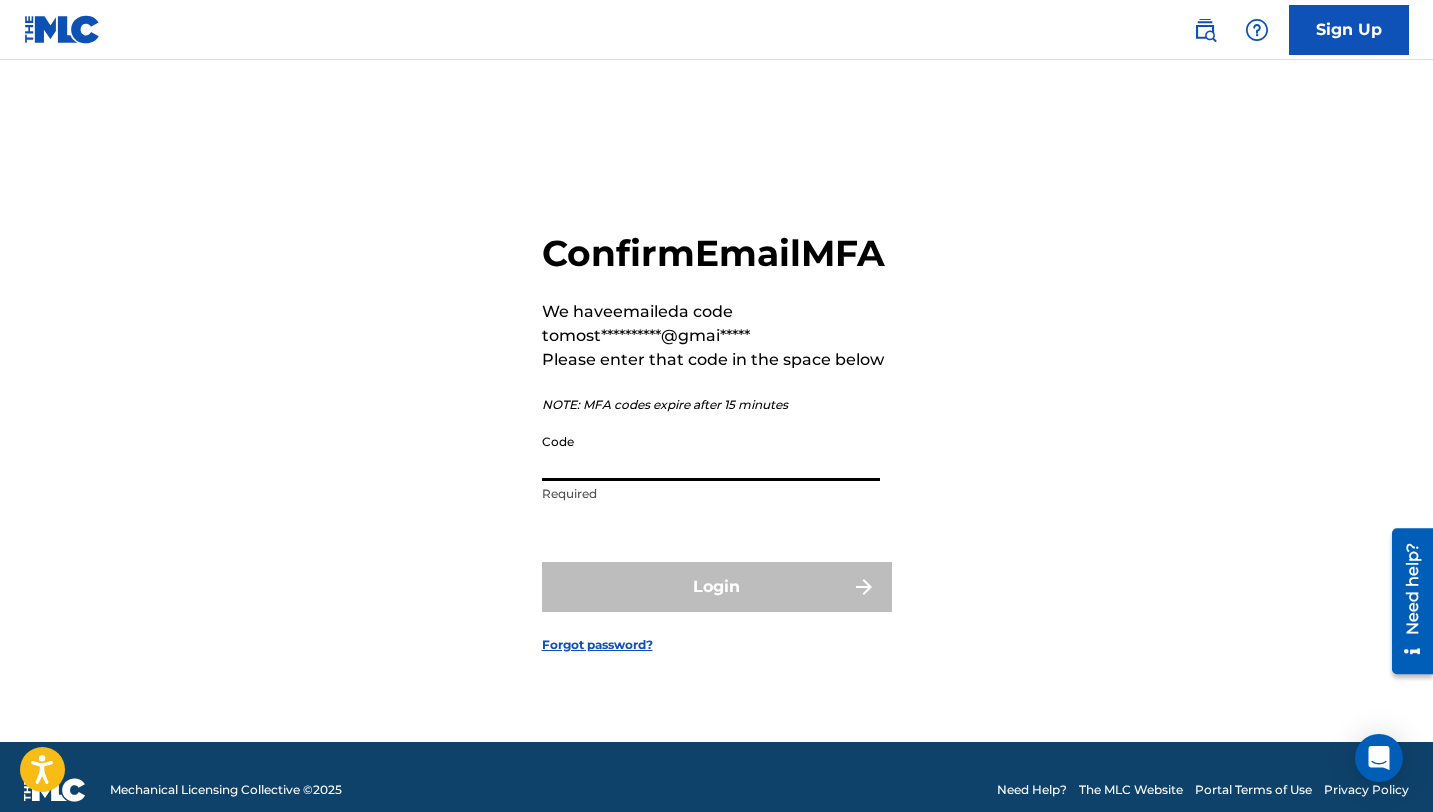 paste on "825280" 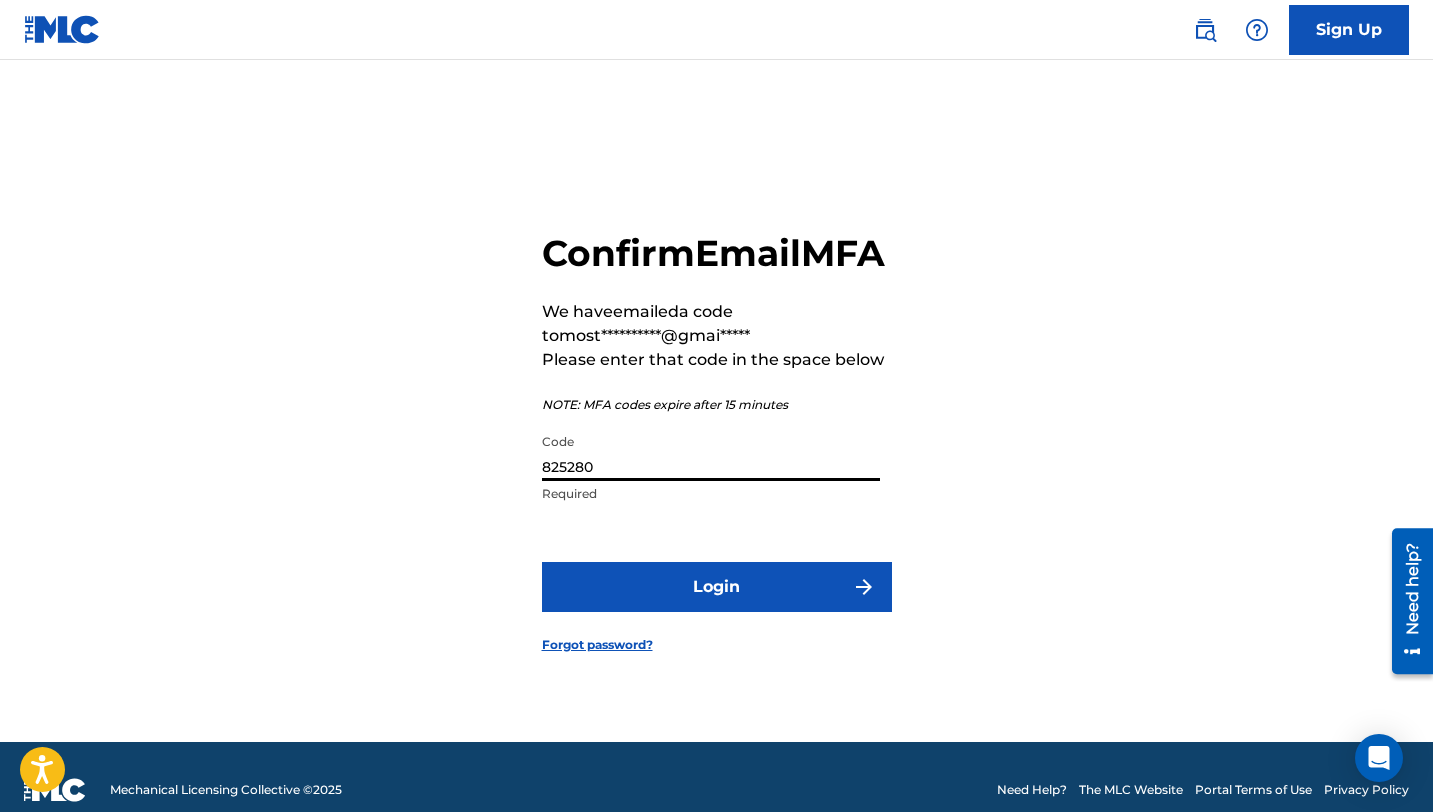 type on "825280" 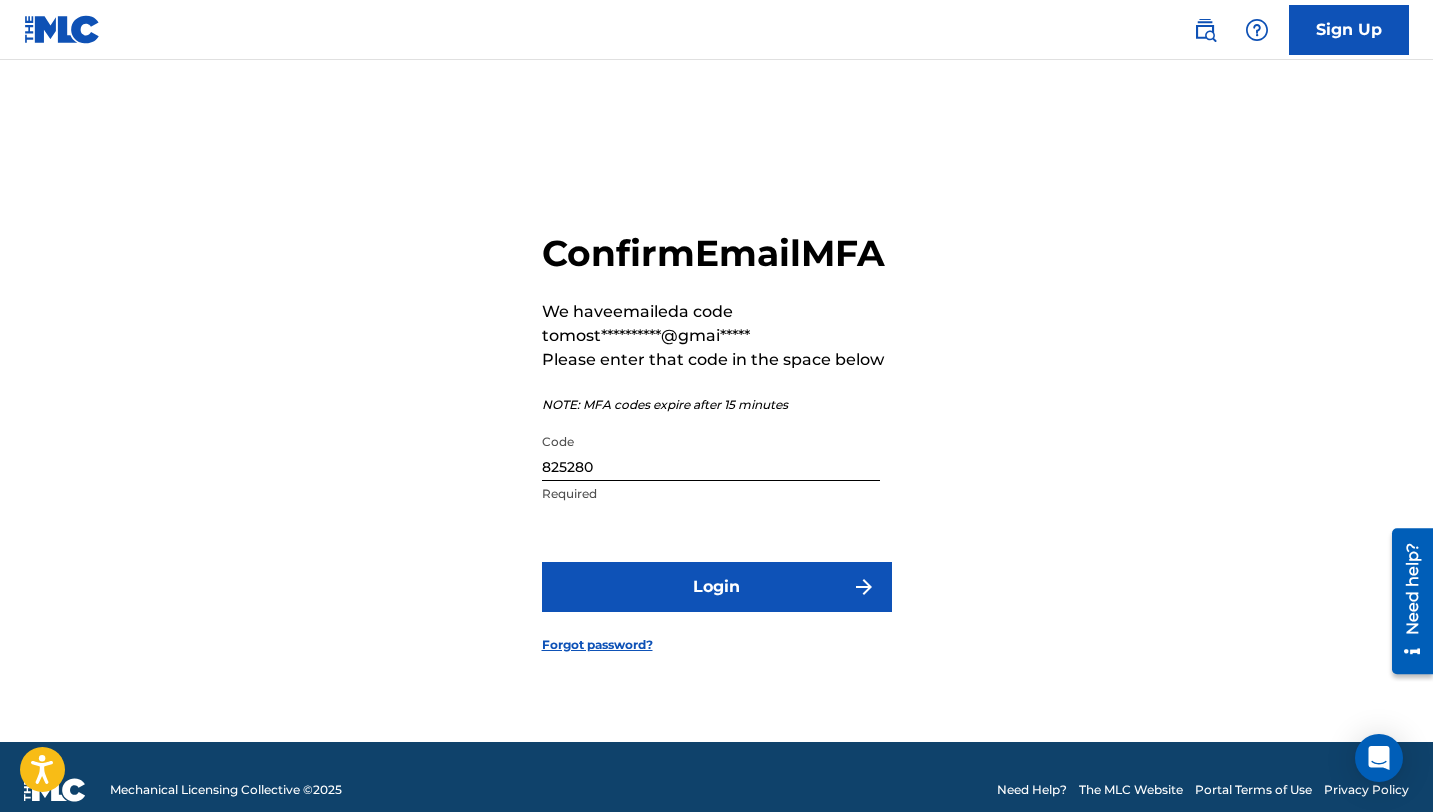 click on "Login" at bounding box center (717, 587) 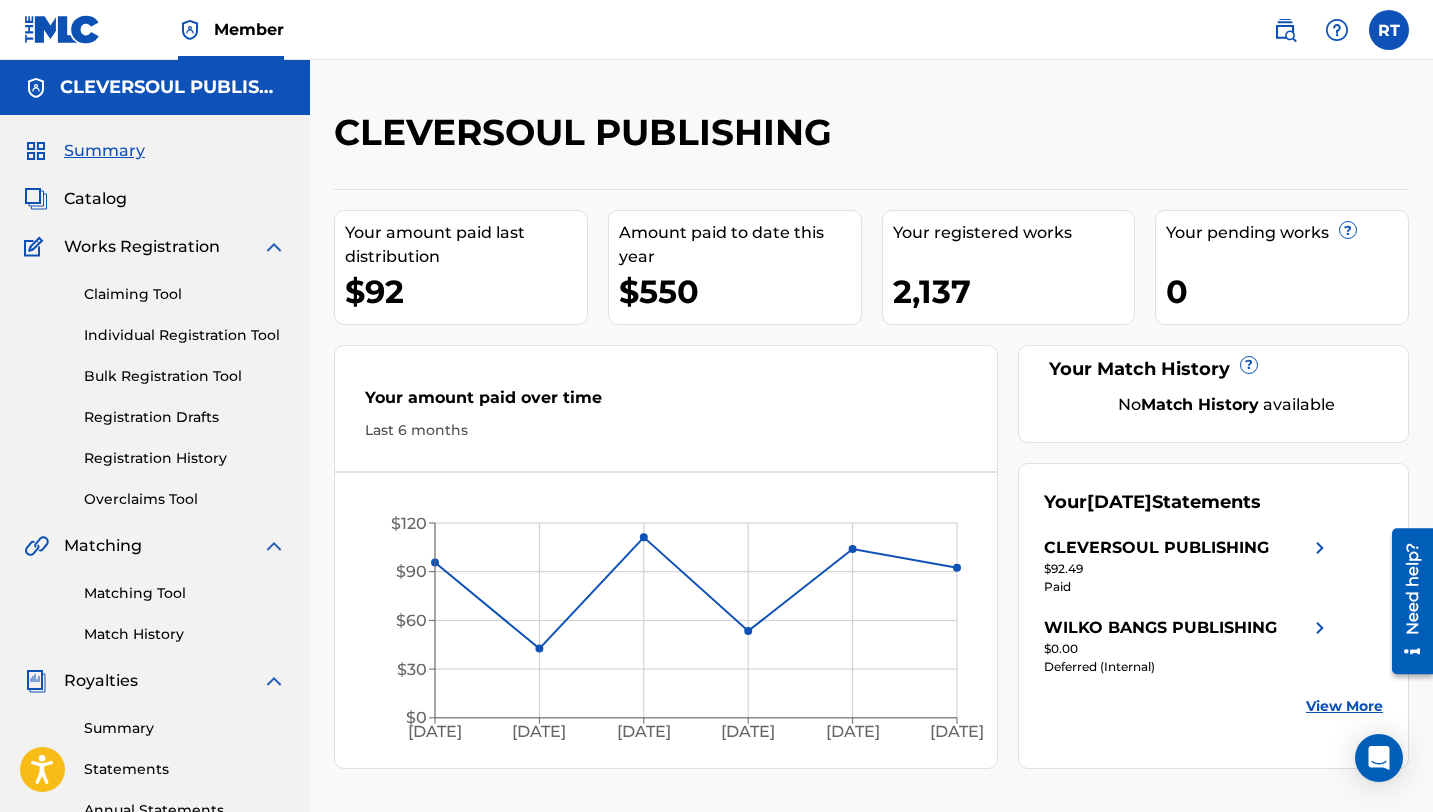 click on "$0.00" at bounding box center [1188, 649] 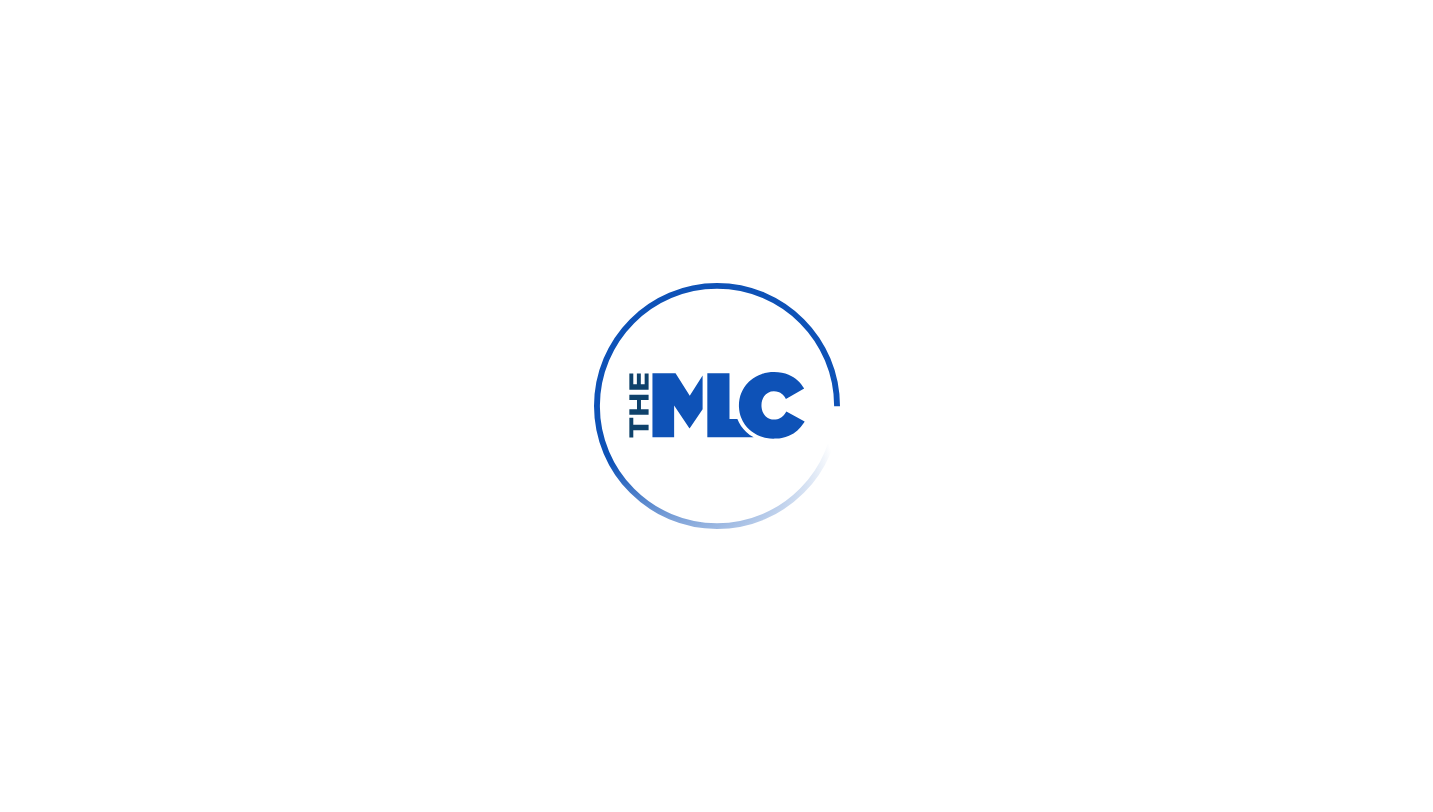 scroll, scrollTop: 0, scrollLeft: 0, axis: both 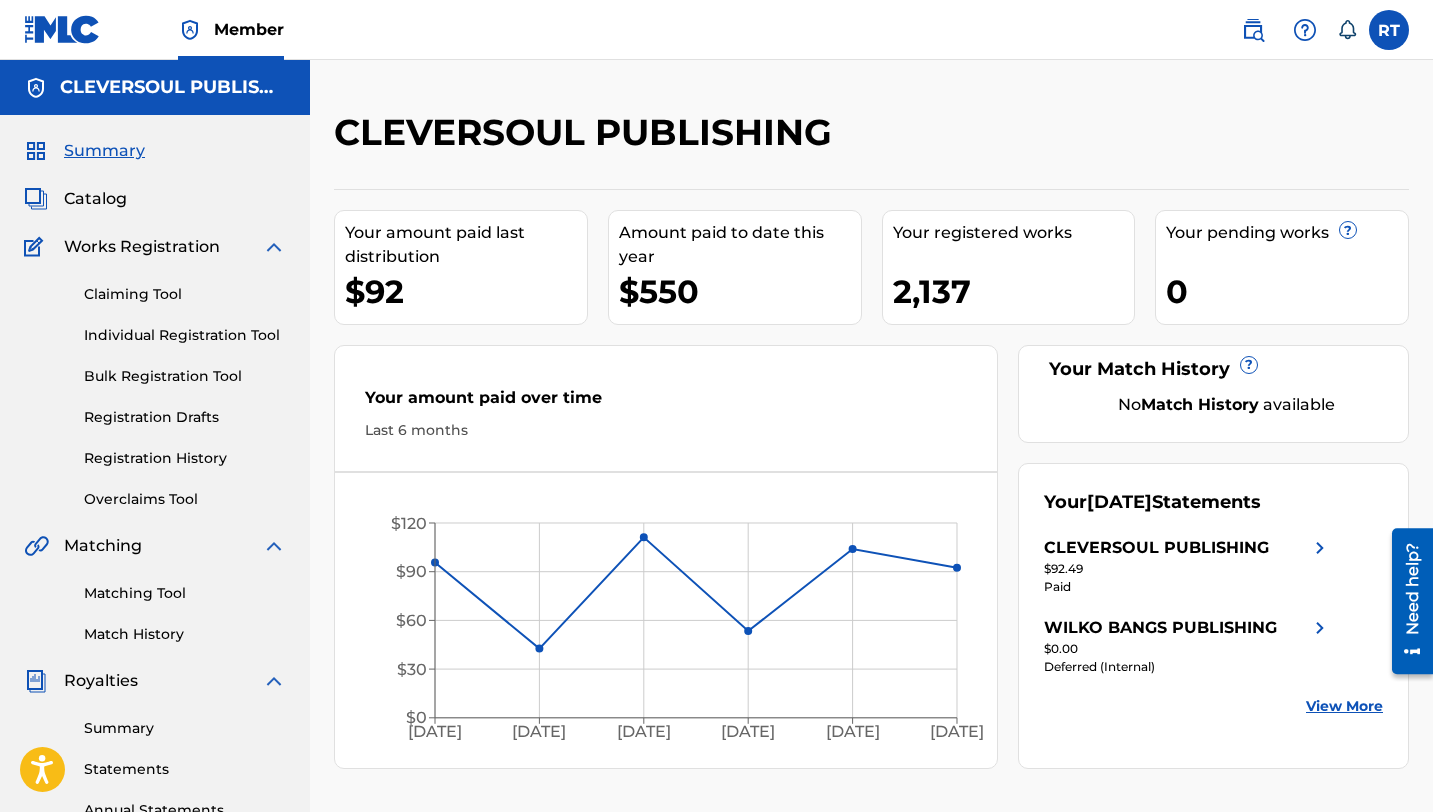 click on "View More" at bounding box center [1344, 706] 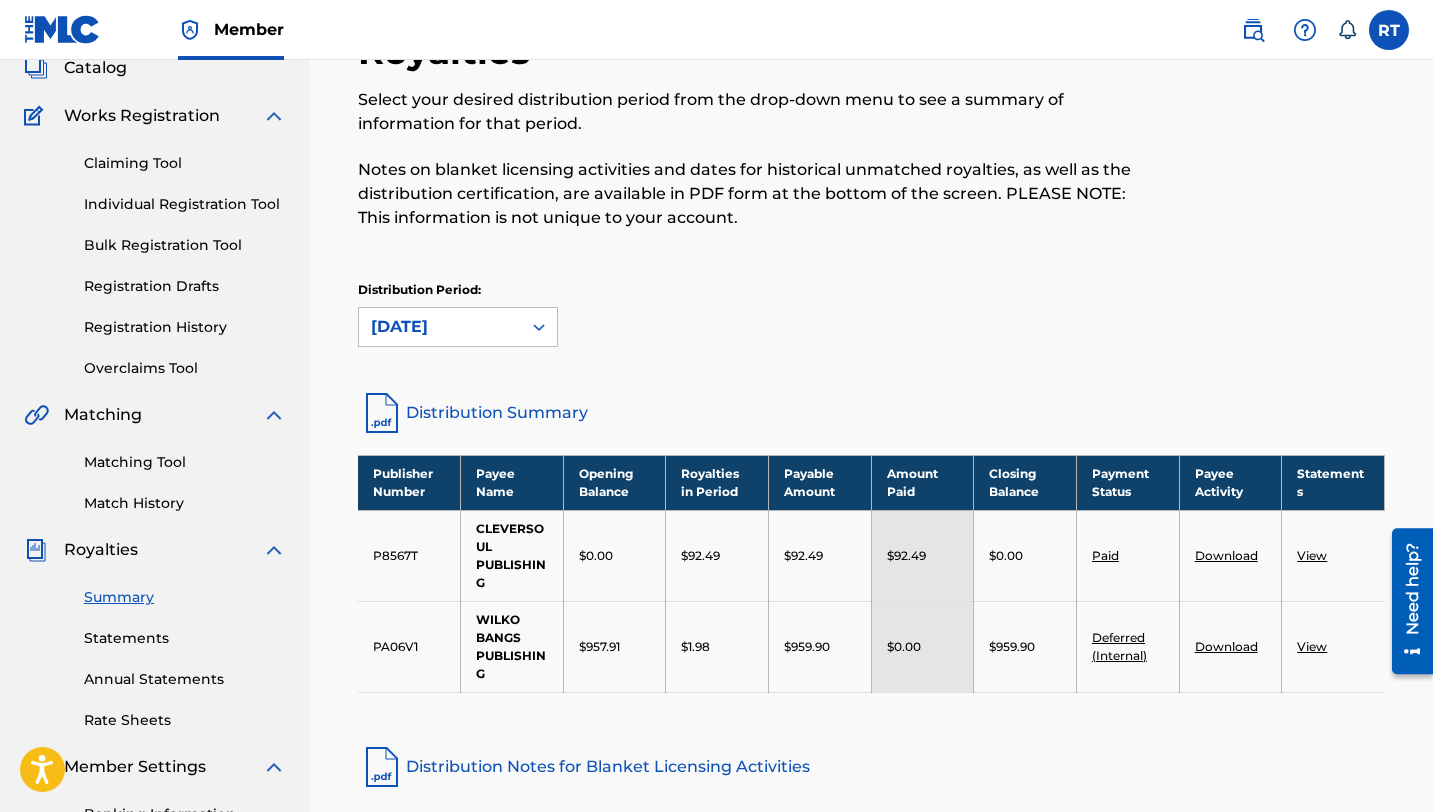 scroll, scrollTop: 138, scrollLeft: 0, axis: vertical 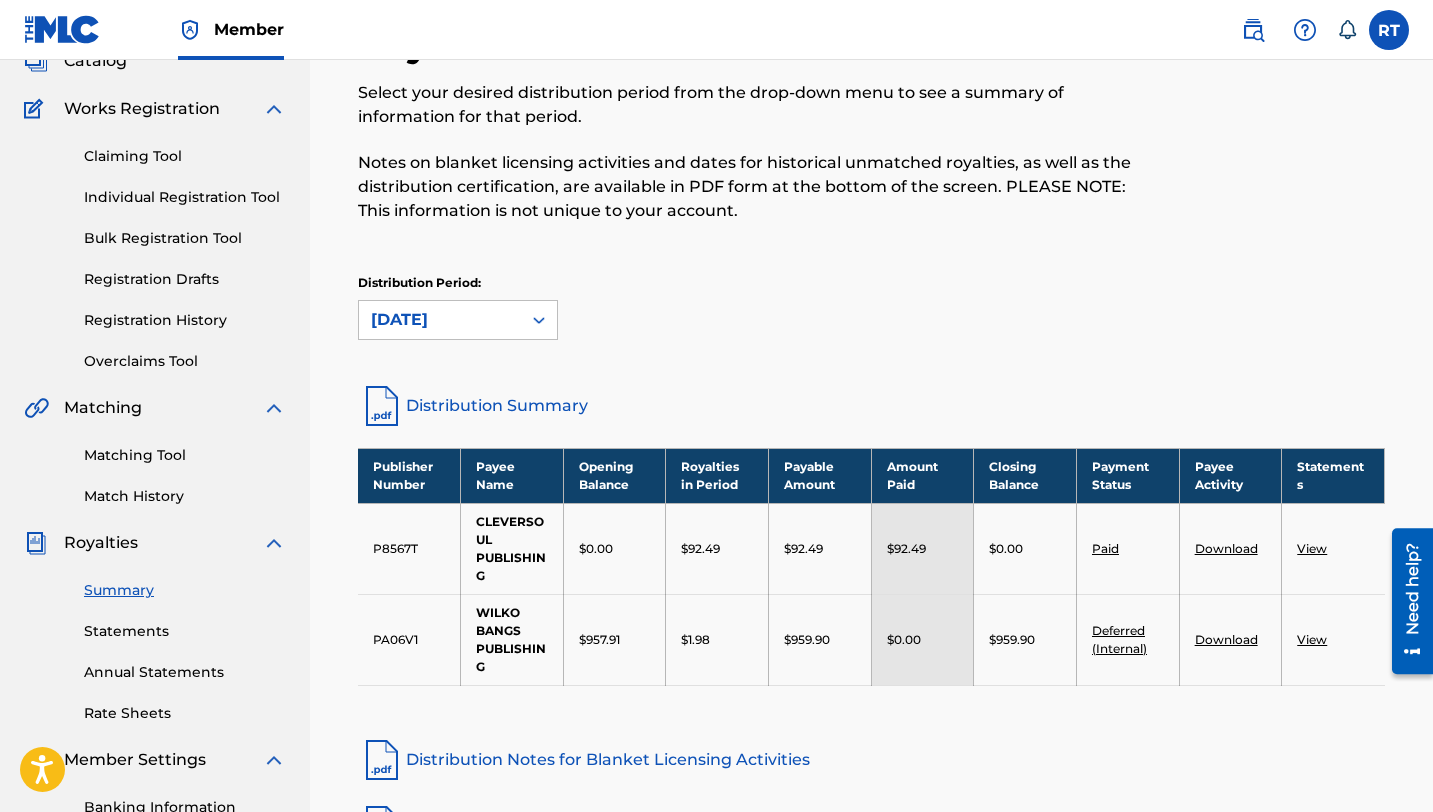 click on "Deferred (Internal)" at bounding box center (1119, 639) 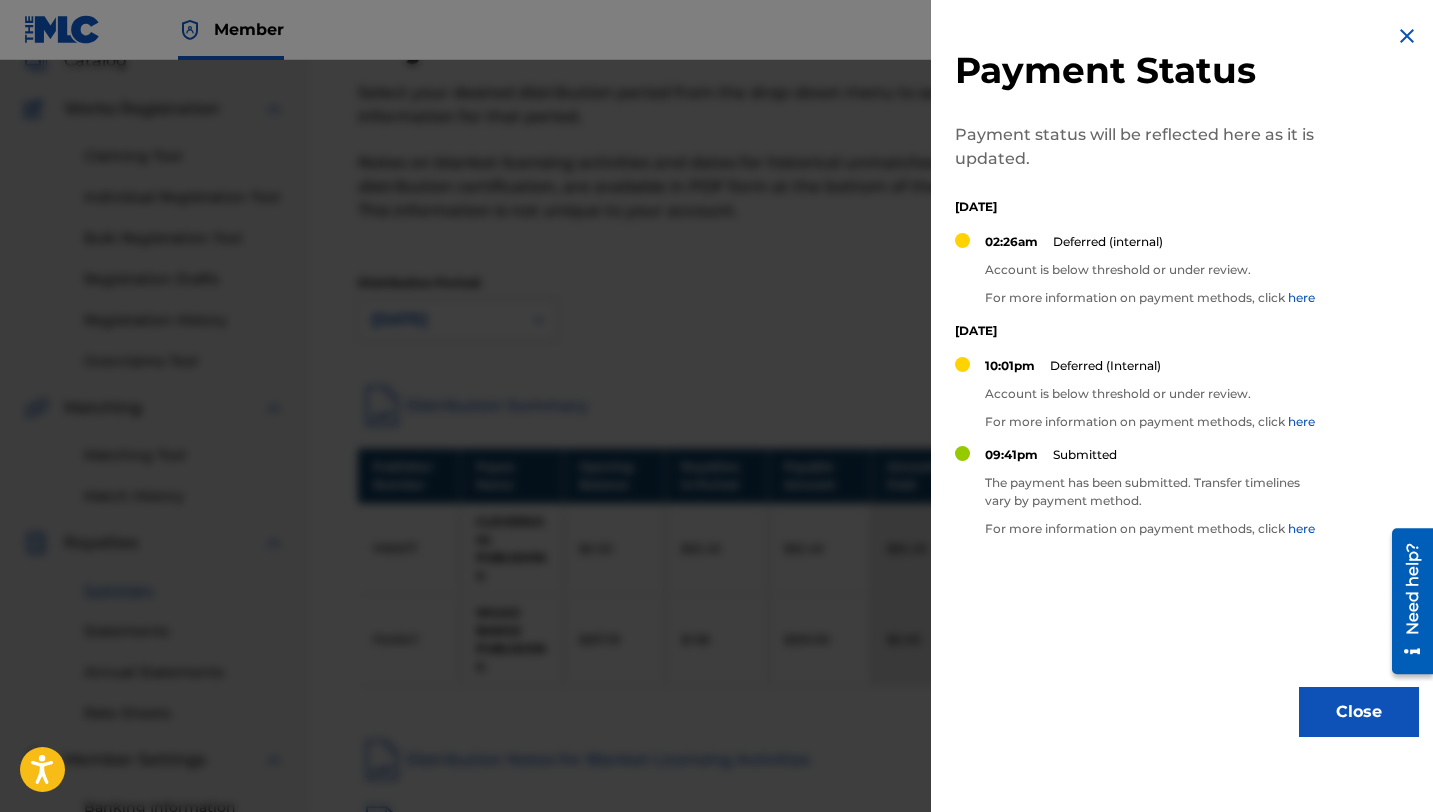 click at bounding box center [716, 466] 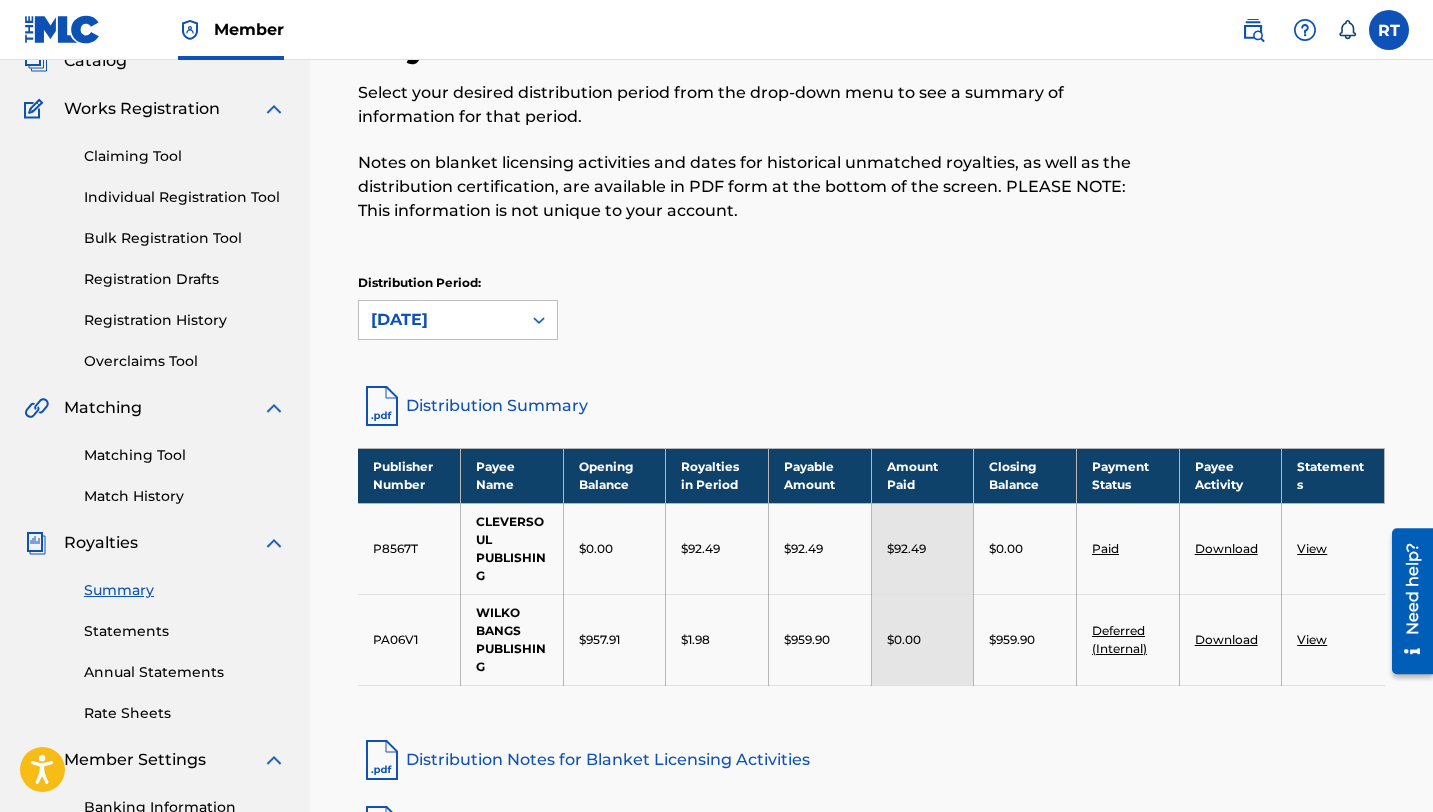click on "Deferred (Internal)" at bounding box center [1119, 639] 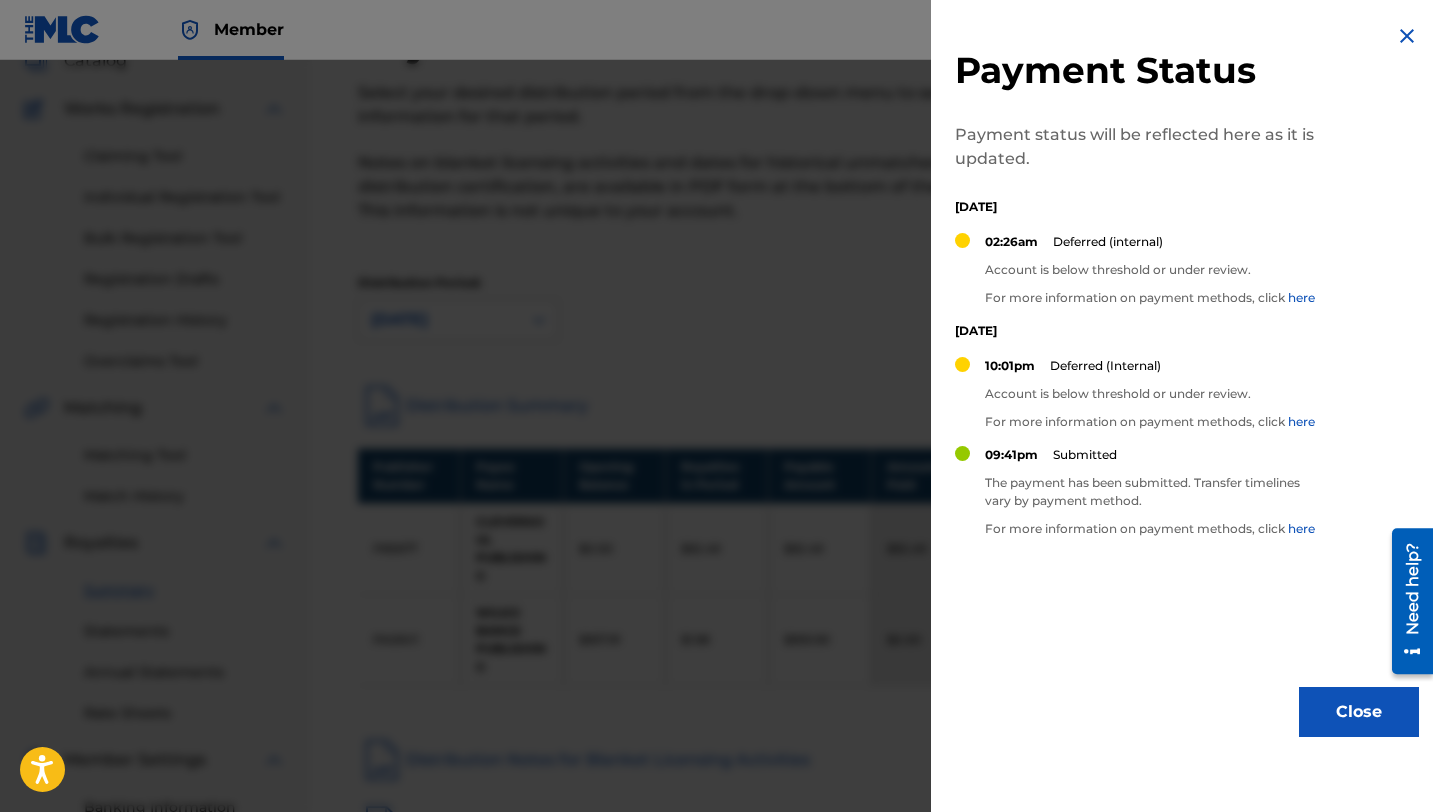 click at bounding box center [716, 466] 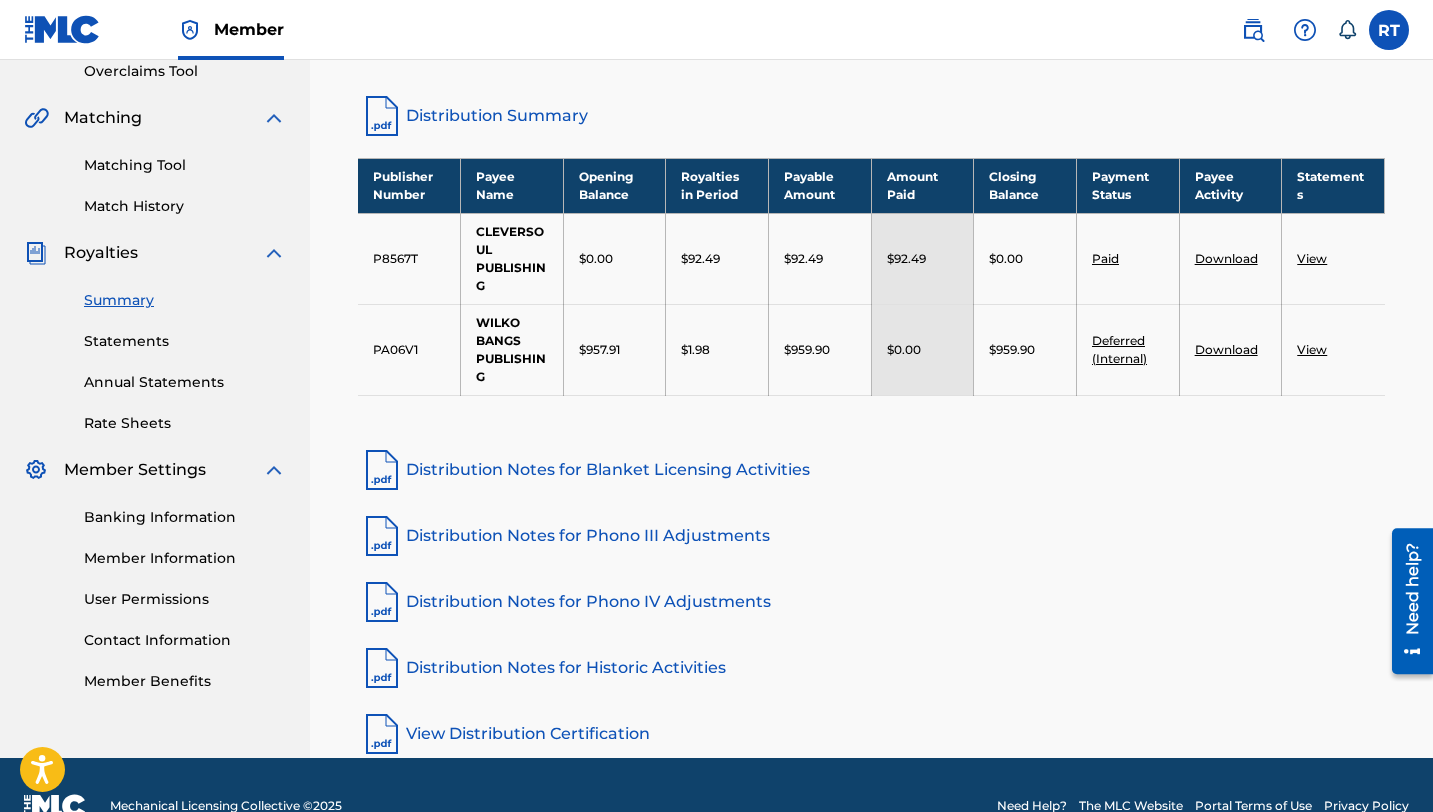 scroll, scrollTop: 469, scrollLeft: 0, axis: vertical 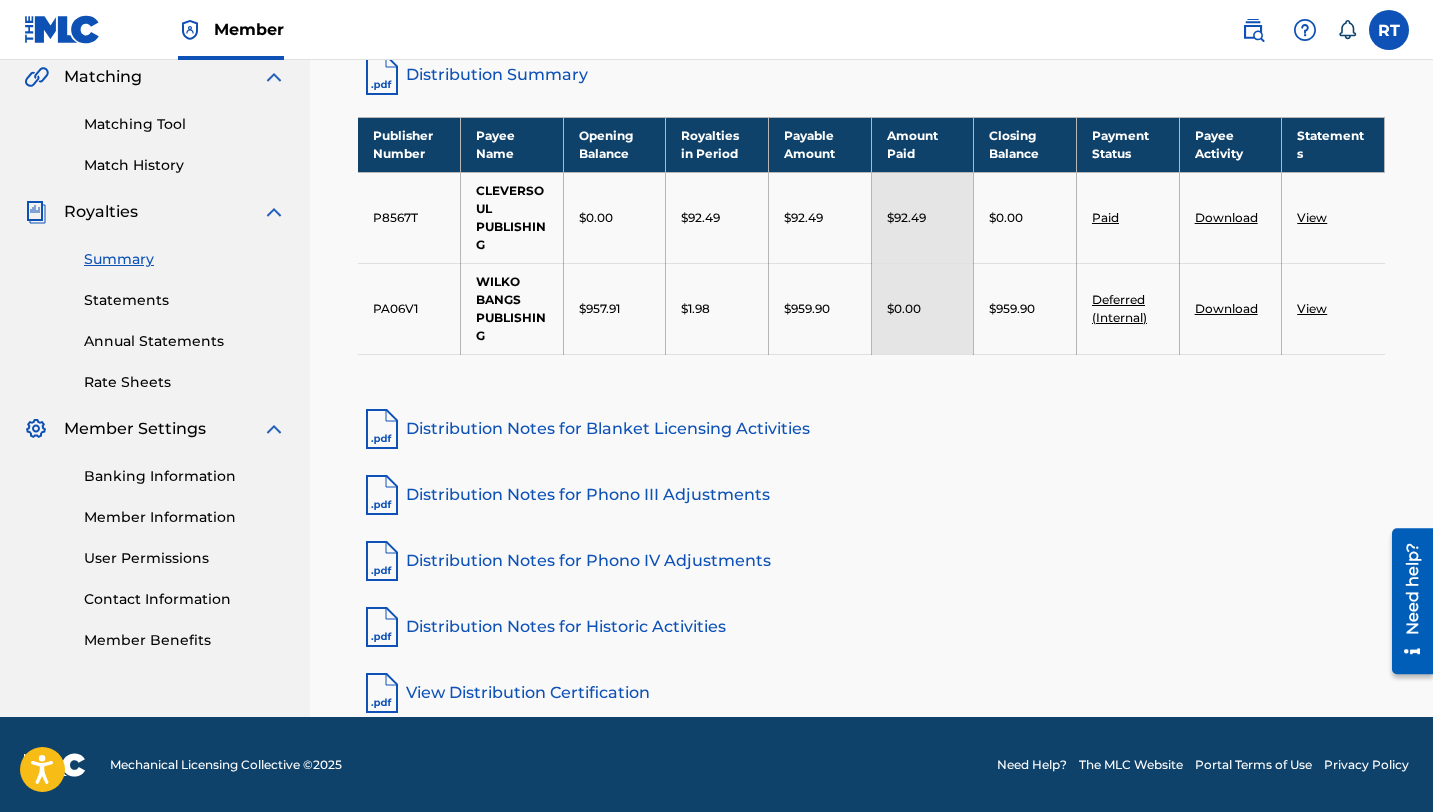 click on "User Permissions" at bounding box center [185, 558] 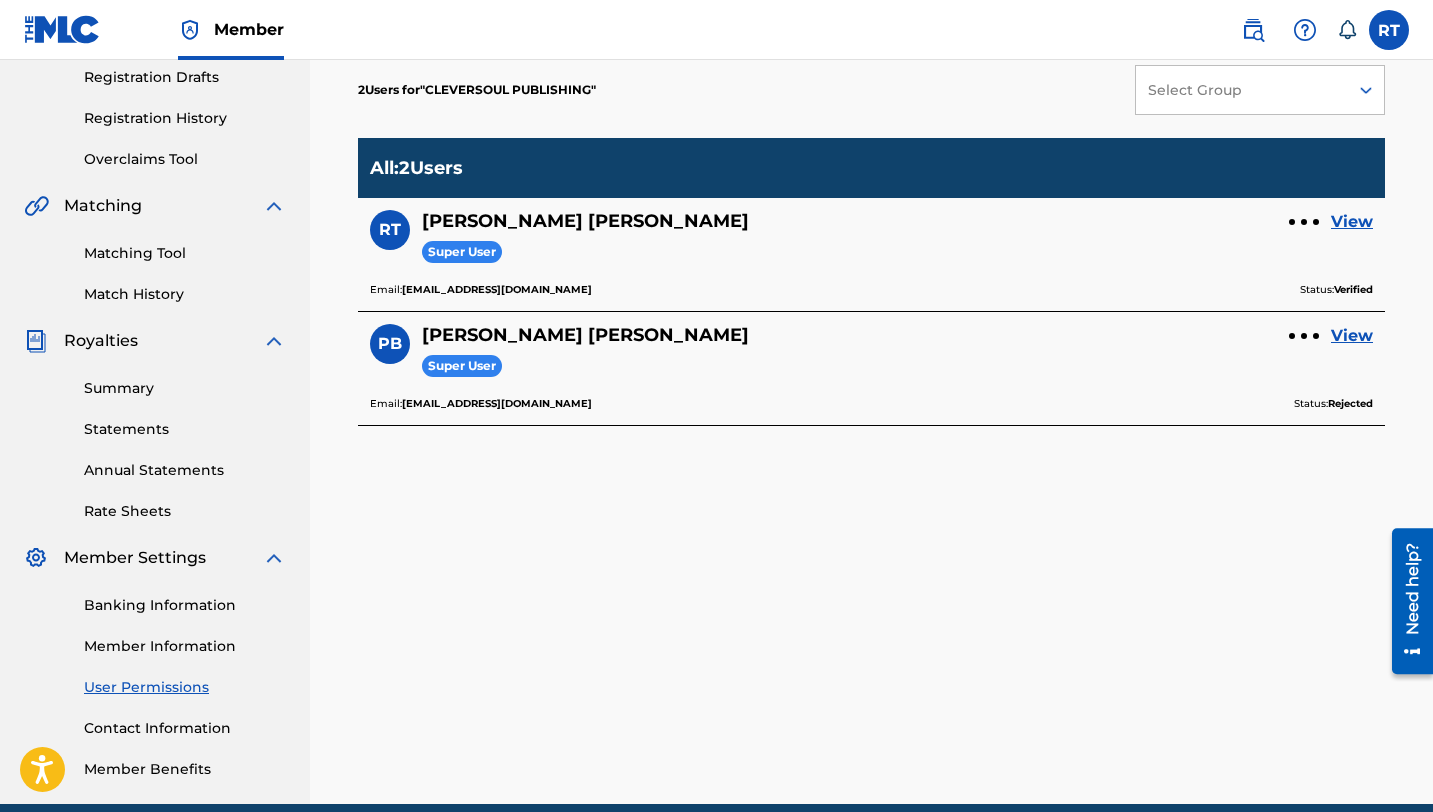 scroll, scrollTop: 362, scrollLeft: 0, axis: vertical 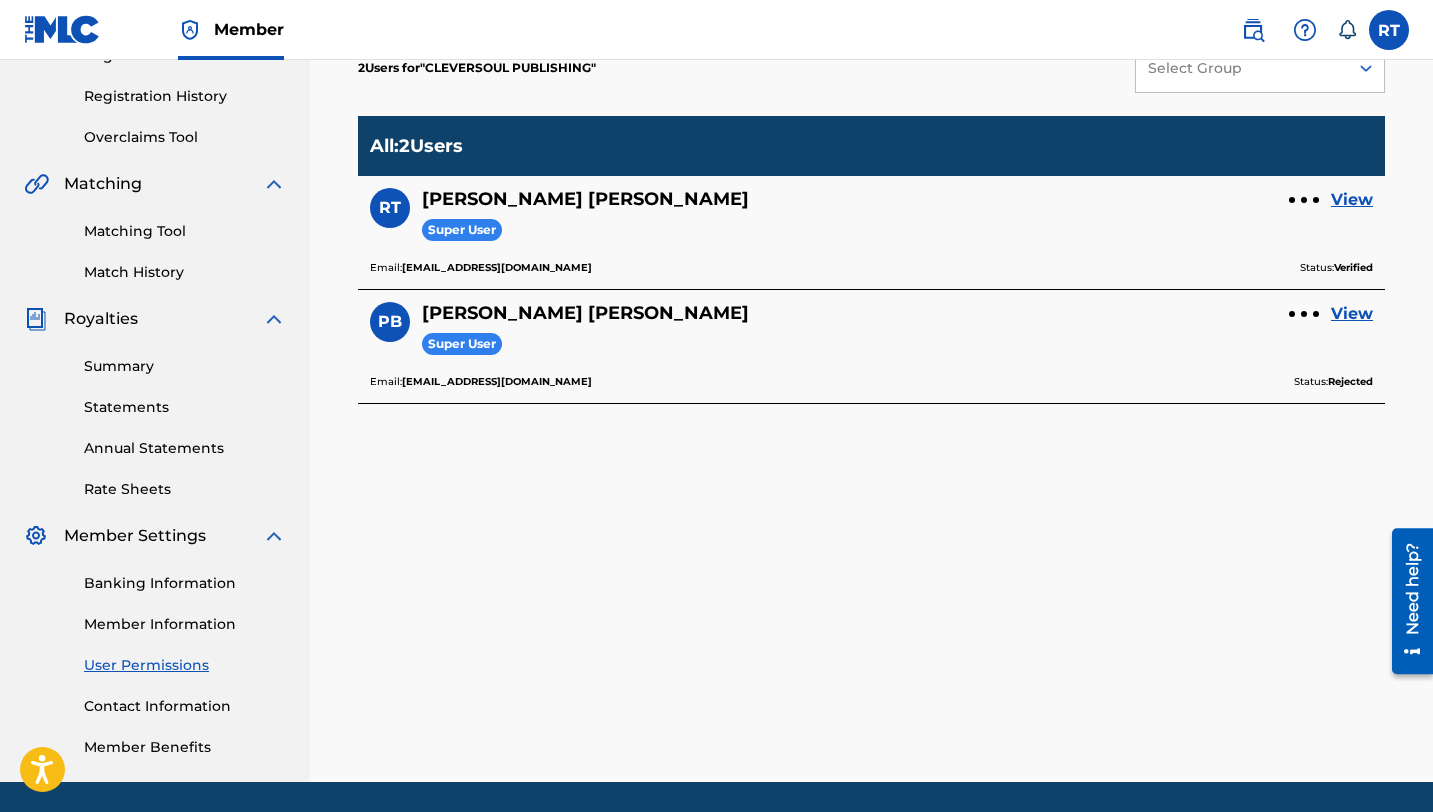 click on "Banking Information" at bounding box center (185, 583) 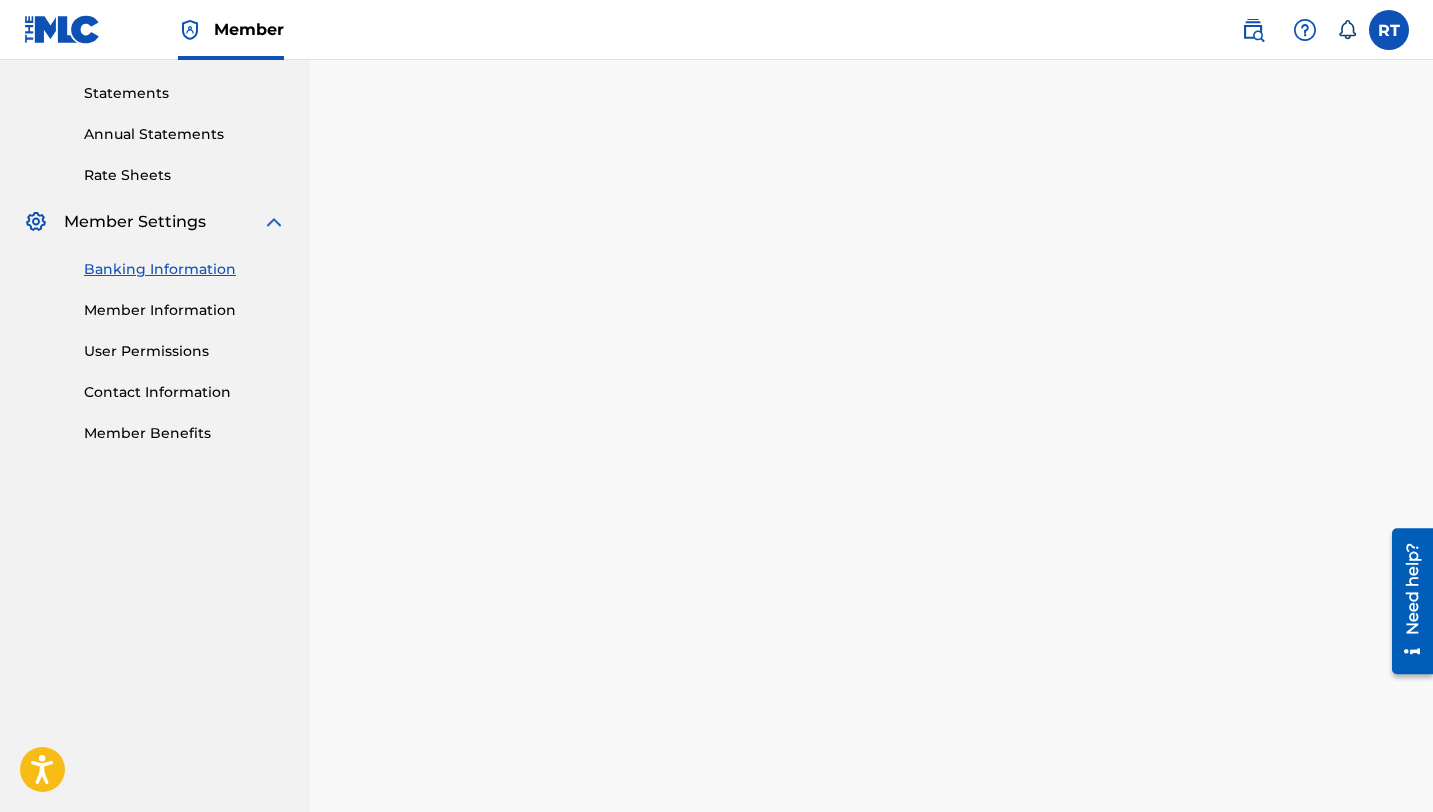 scroll, scrollTop: 670, scrollLeft: 0, axis: vertical 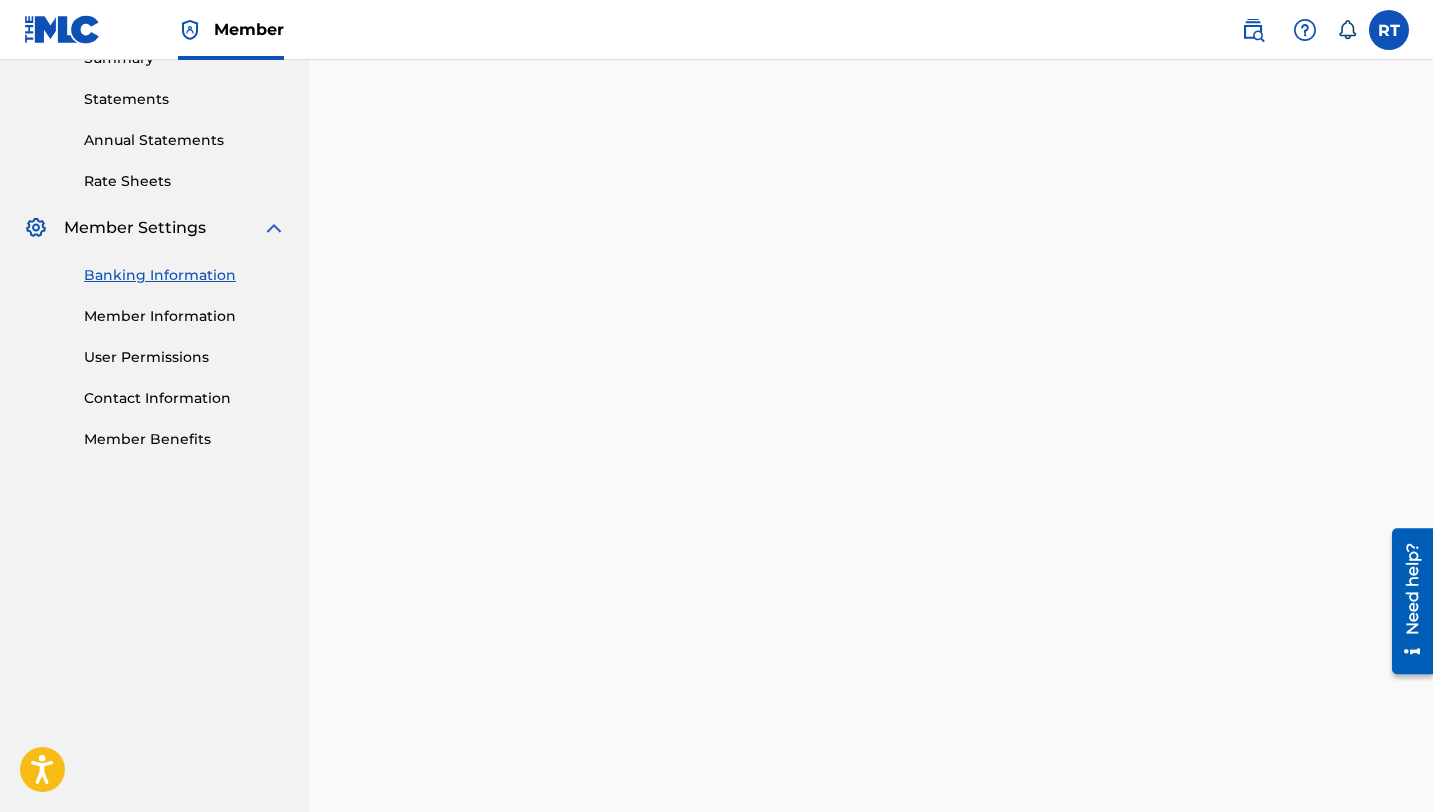 click on "Member Information" at bounding box center (185, 316) 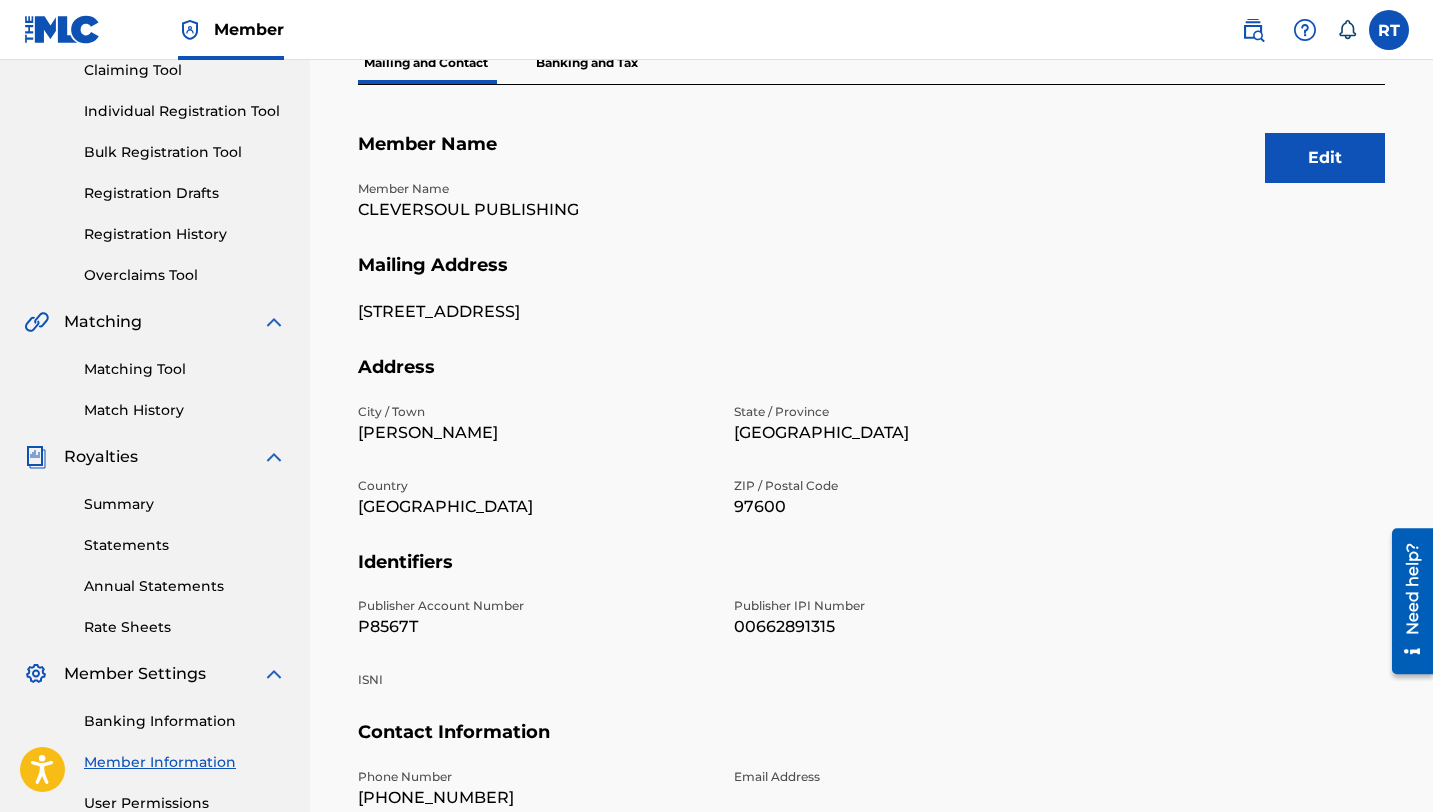 scroll, scrollTop: 170, scrollLeft: 0, axis: vertical 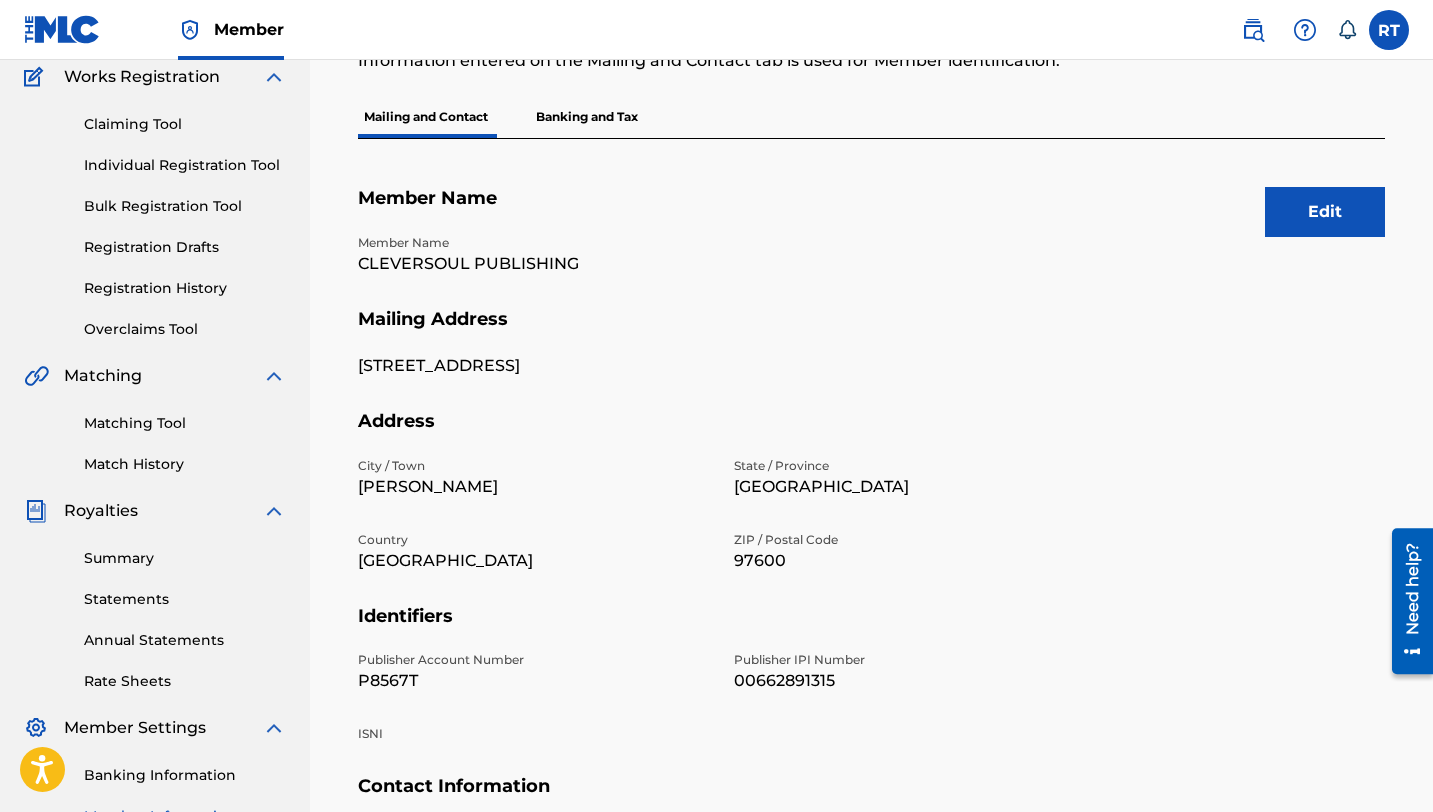 click on "Banking and Tax" at bounding box center (587, 117) 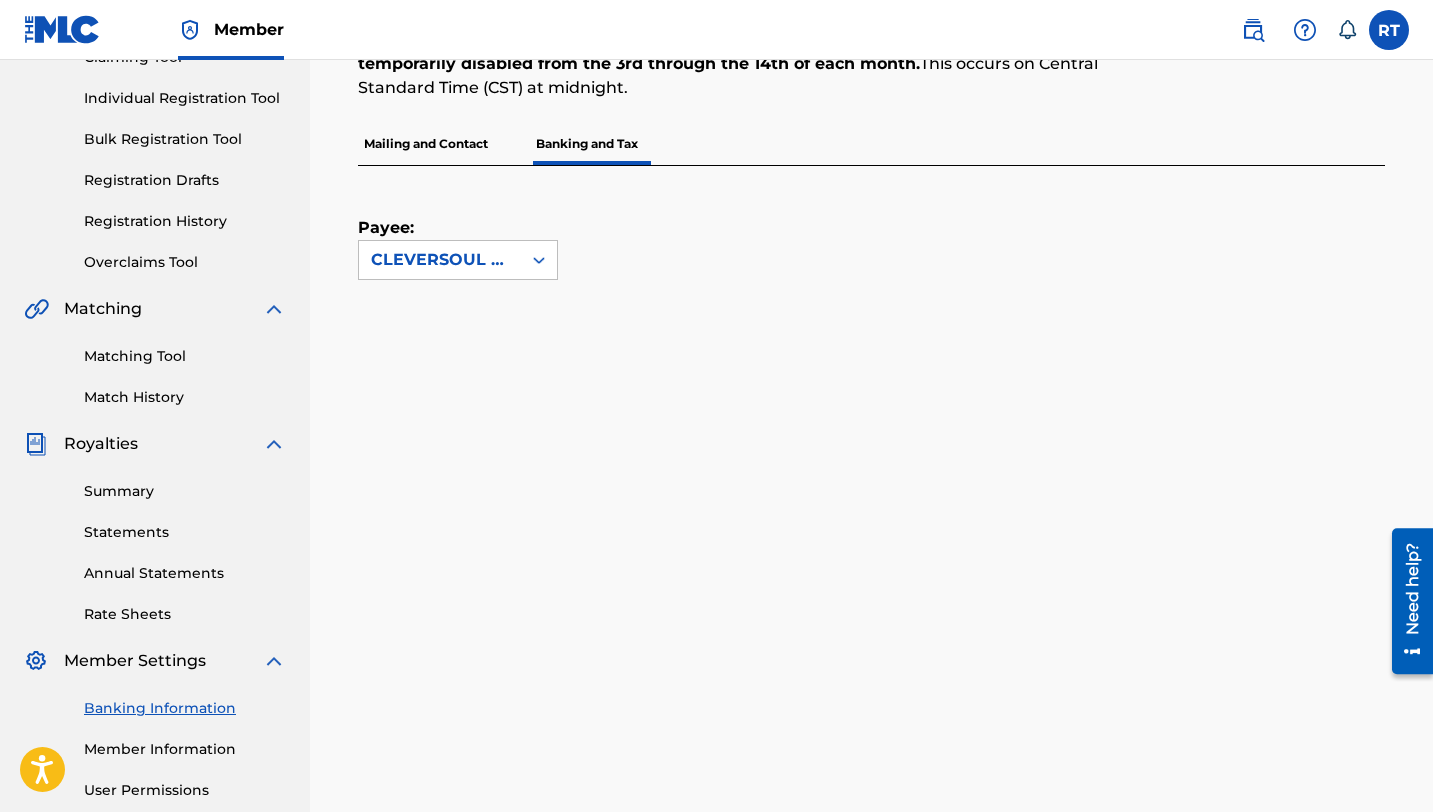 scroll, scrollTop: 0, scrollLeft: 0, axis: both 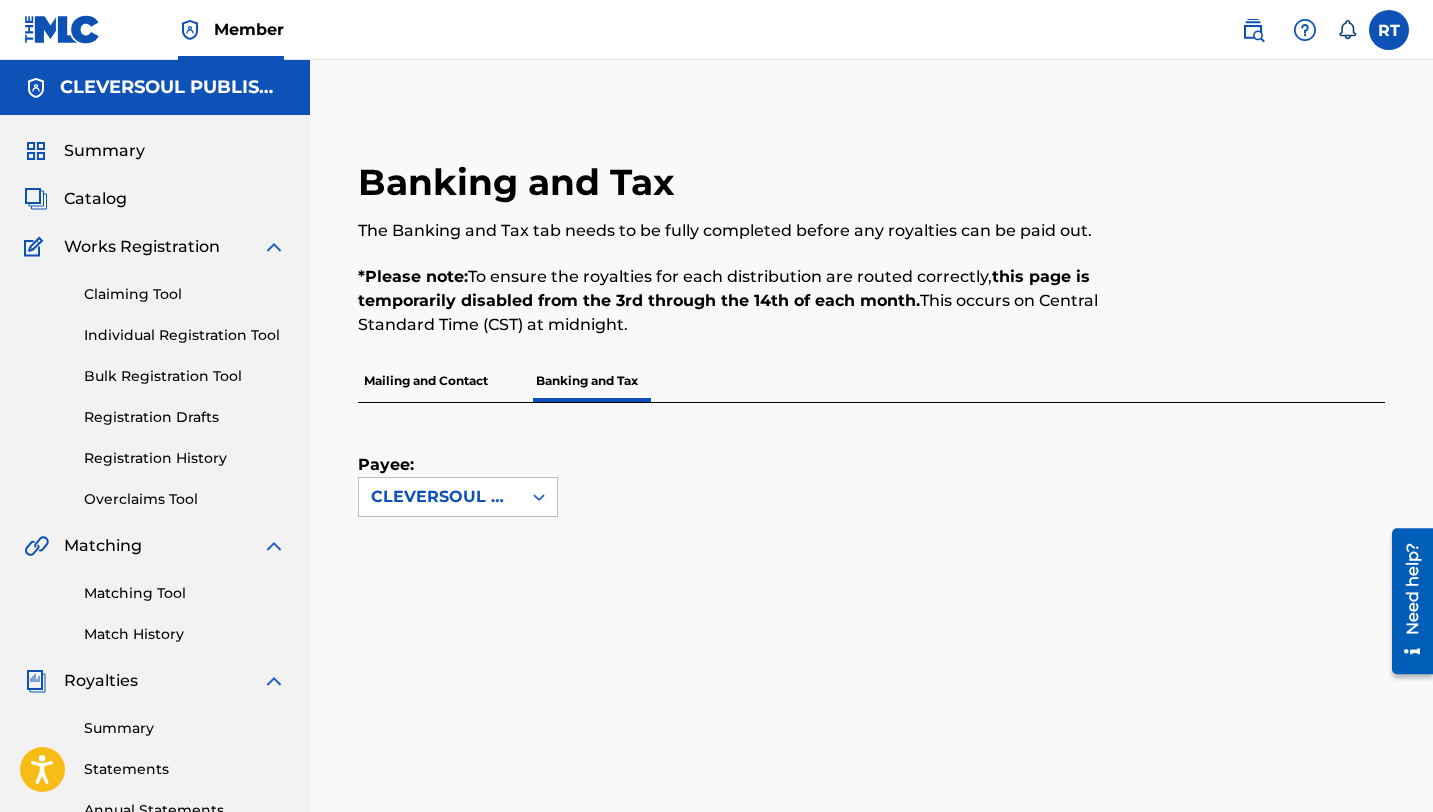click on "Summary" at bounding box center (104, 151) 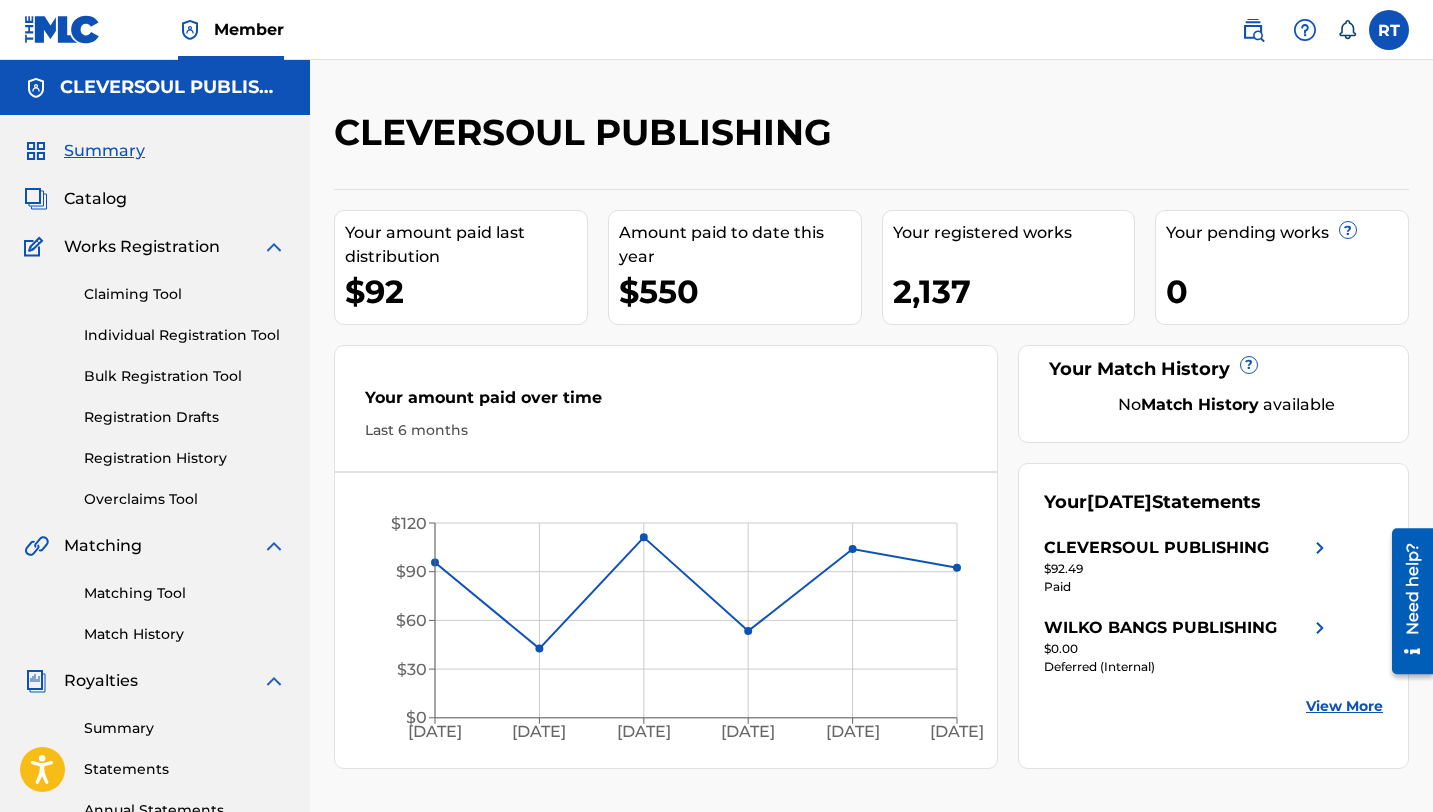 click on "View More" at bounding box center [1344, 706] 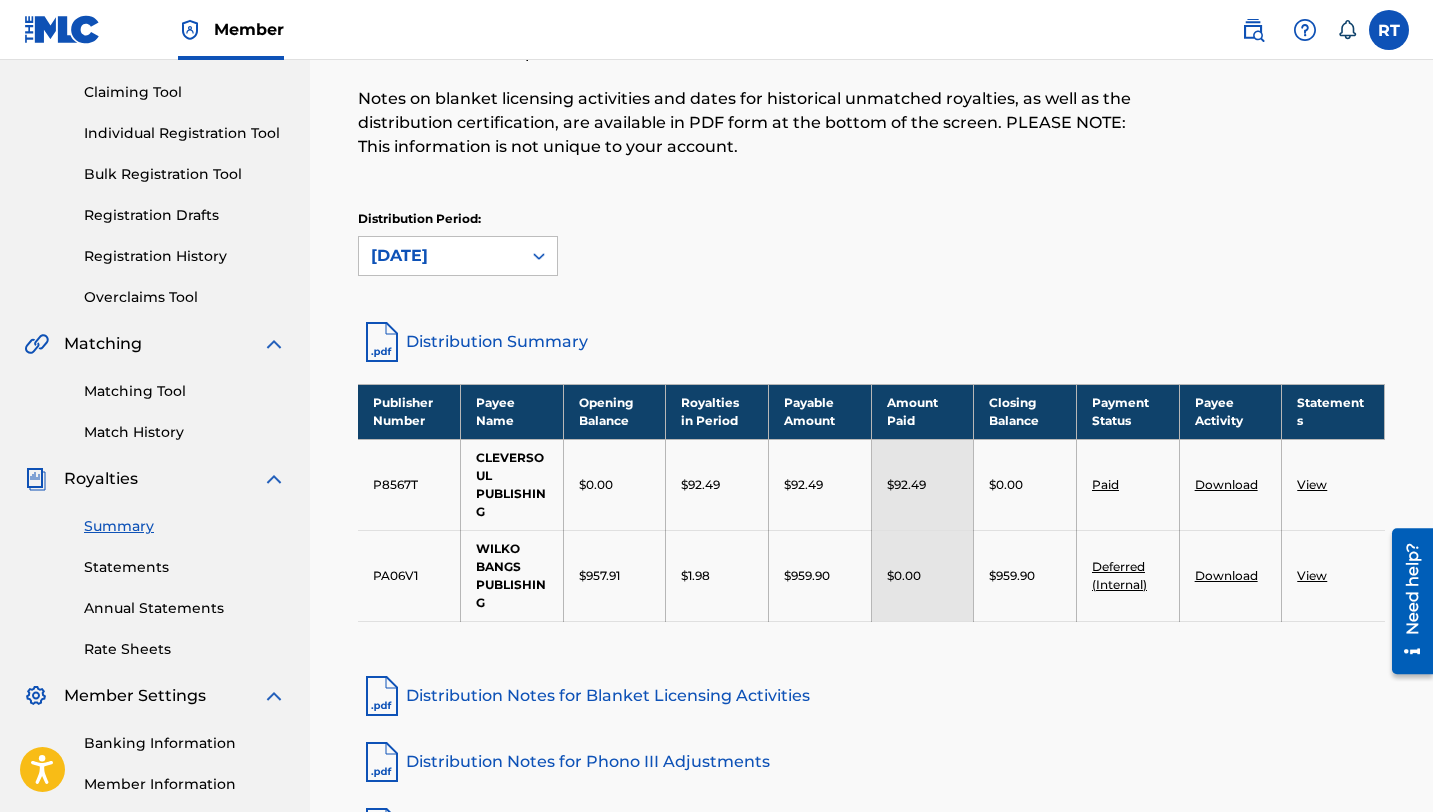 scroll, scrollTop: 211, scrollLeft: 0, axis: vertical 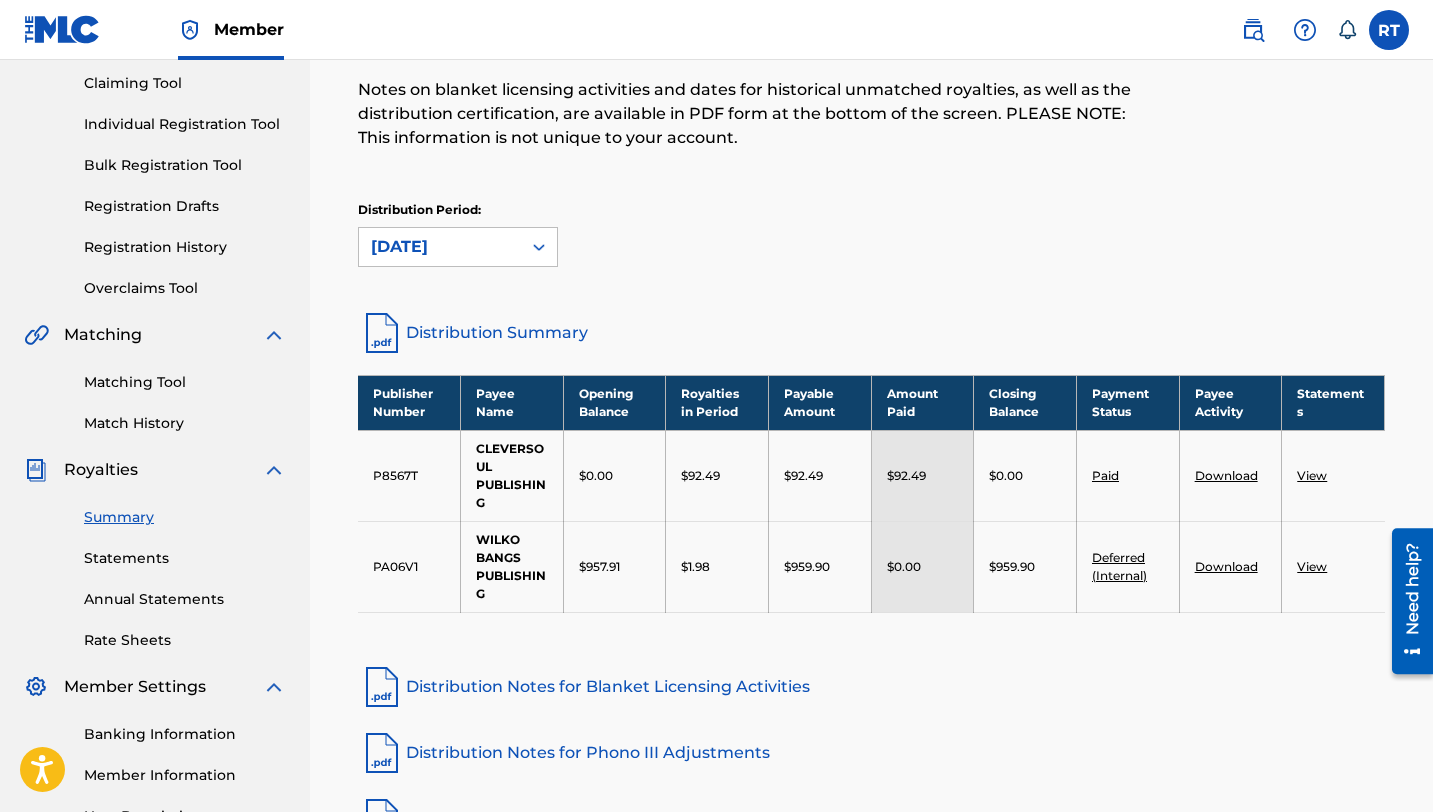 click on "Deferred (Internal)" at bounding box center [1119, 566] 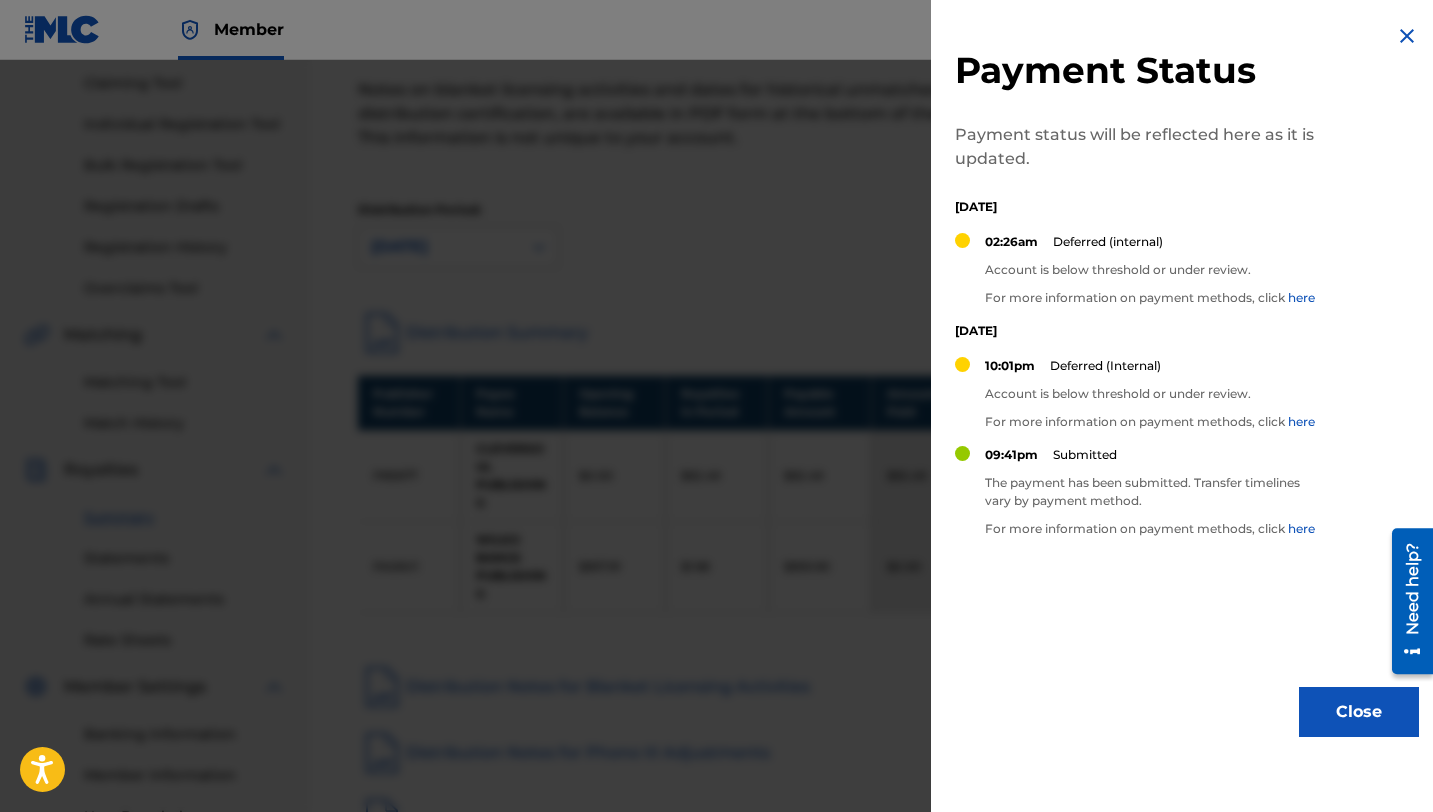 click at bounding box center [1407, 36] 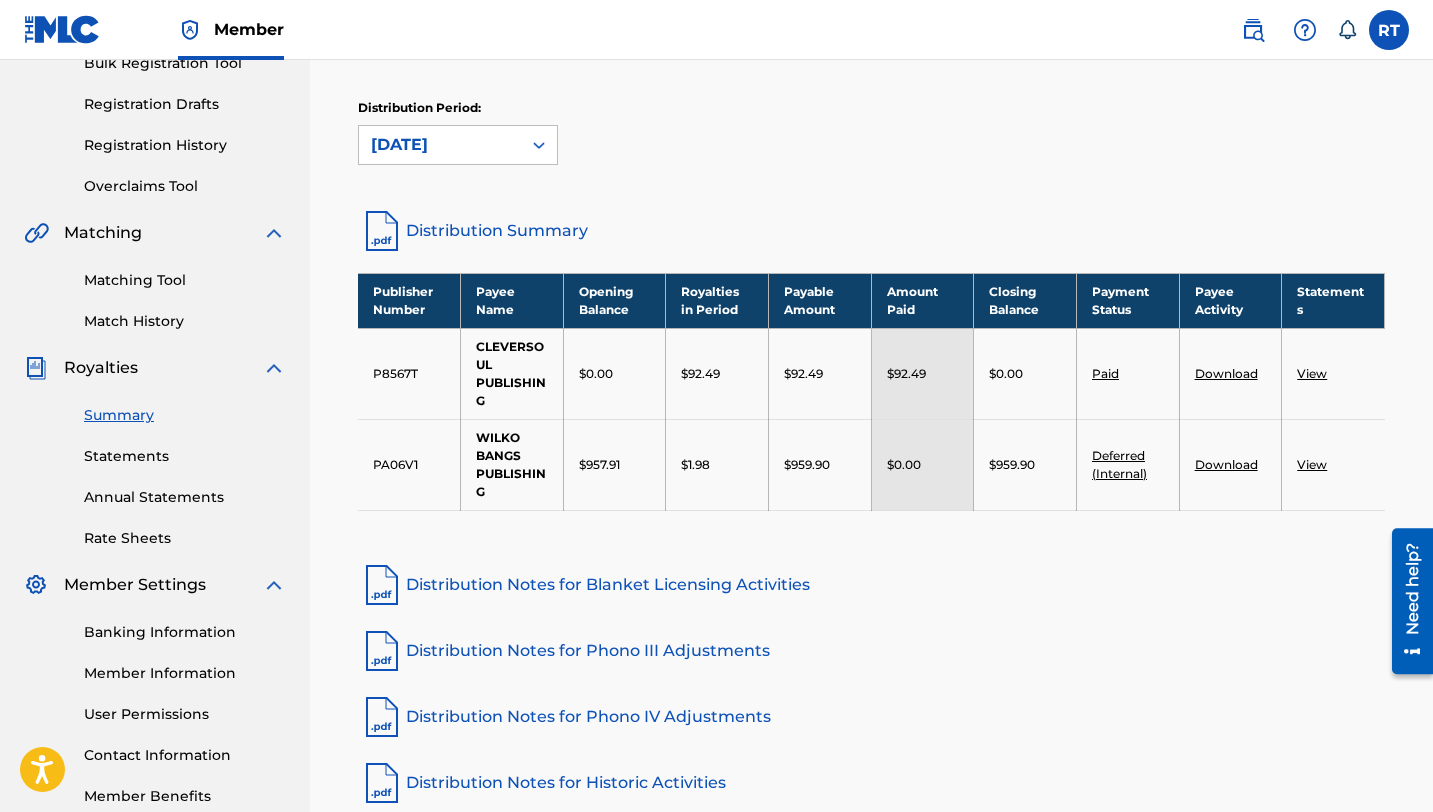scroll, scrollTop: 469, scrollLeft: 0, axis: vertical 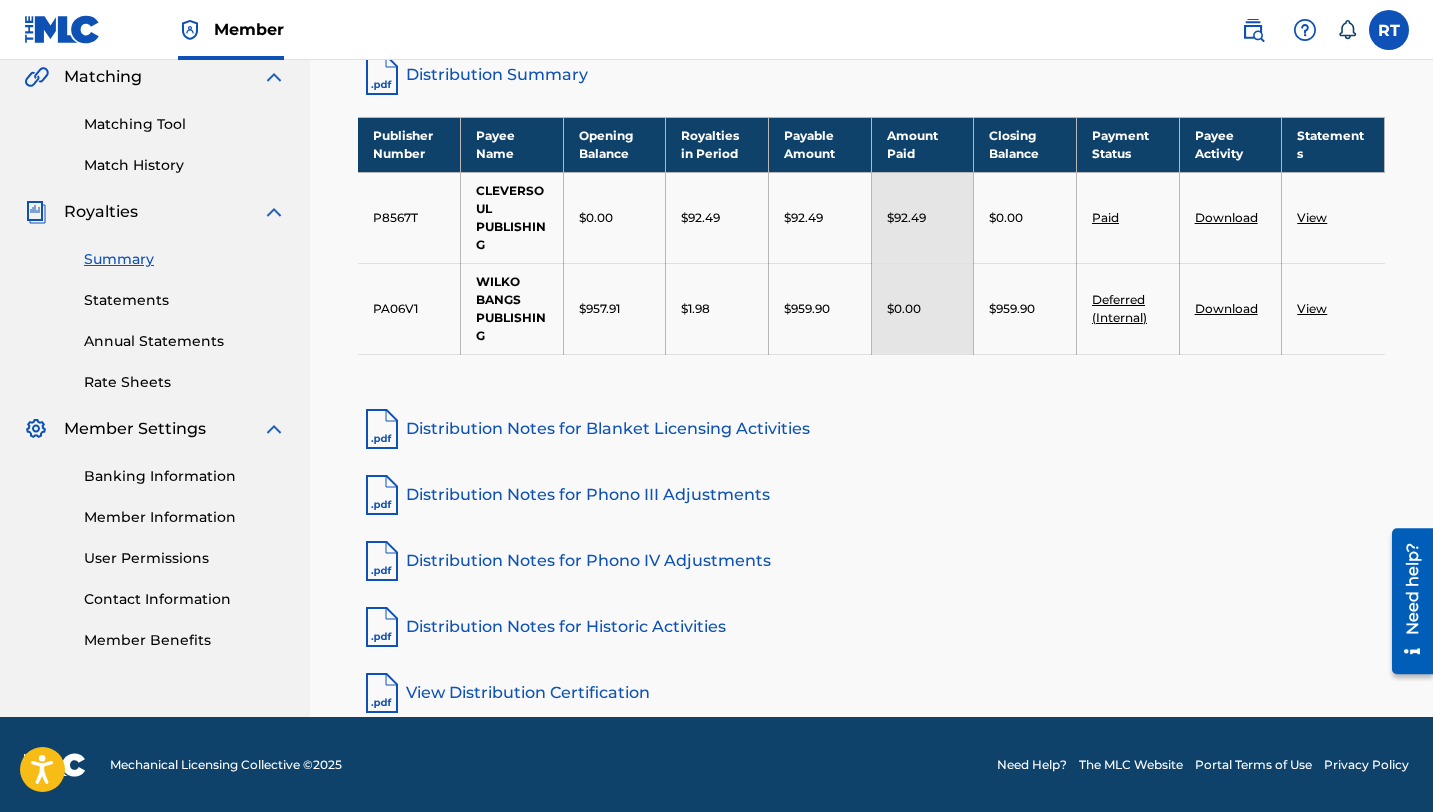 click on "Banking Information" at bounding box center (185, 476) 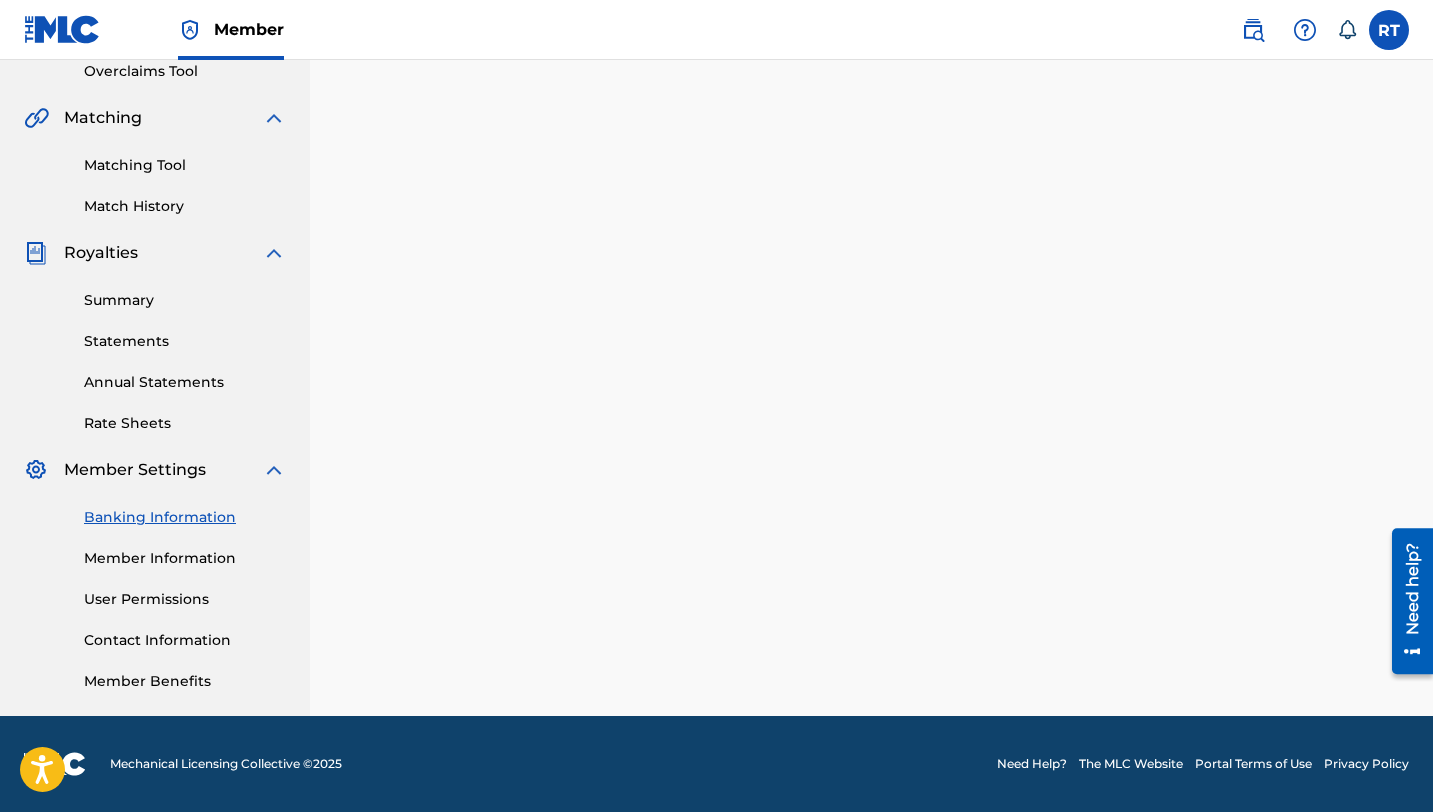 scroll, scrollTop: 0, scrollLeft: 0, axis: both 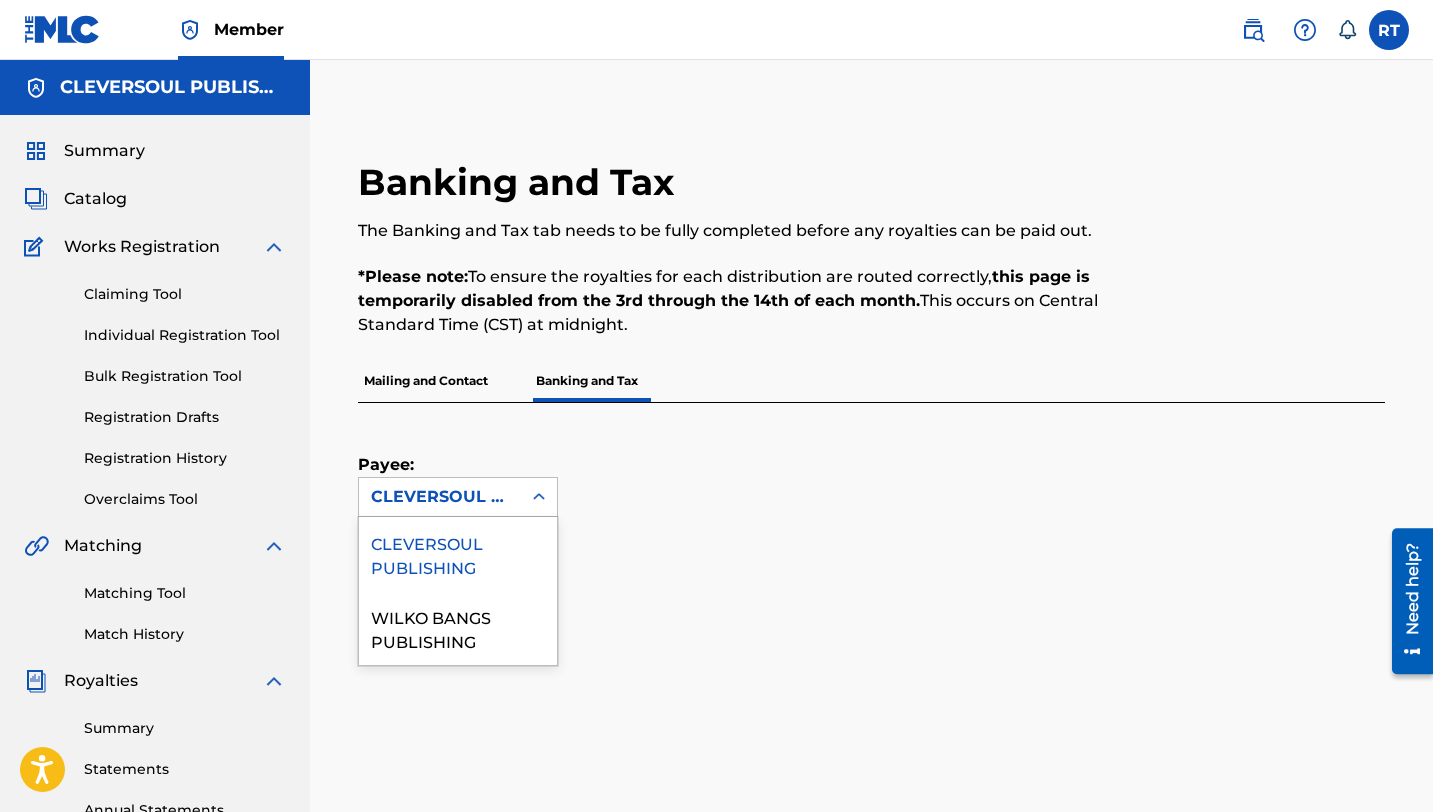 click 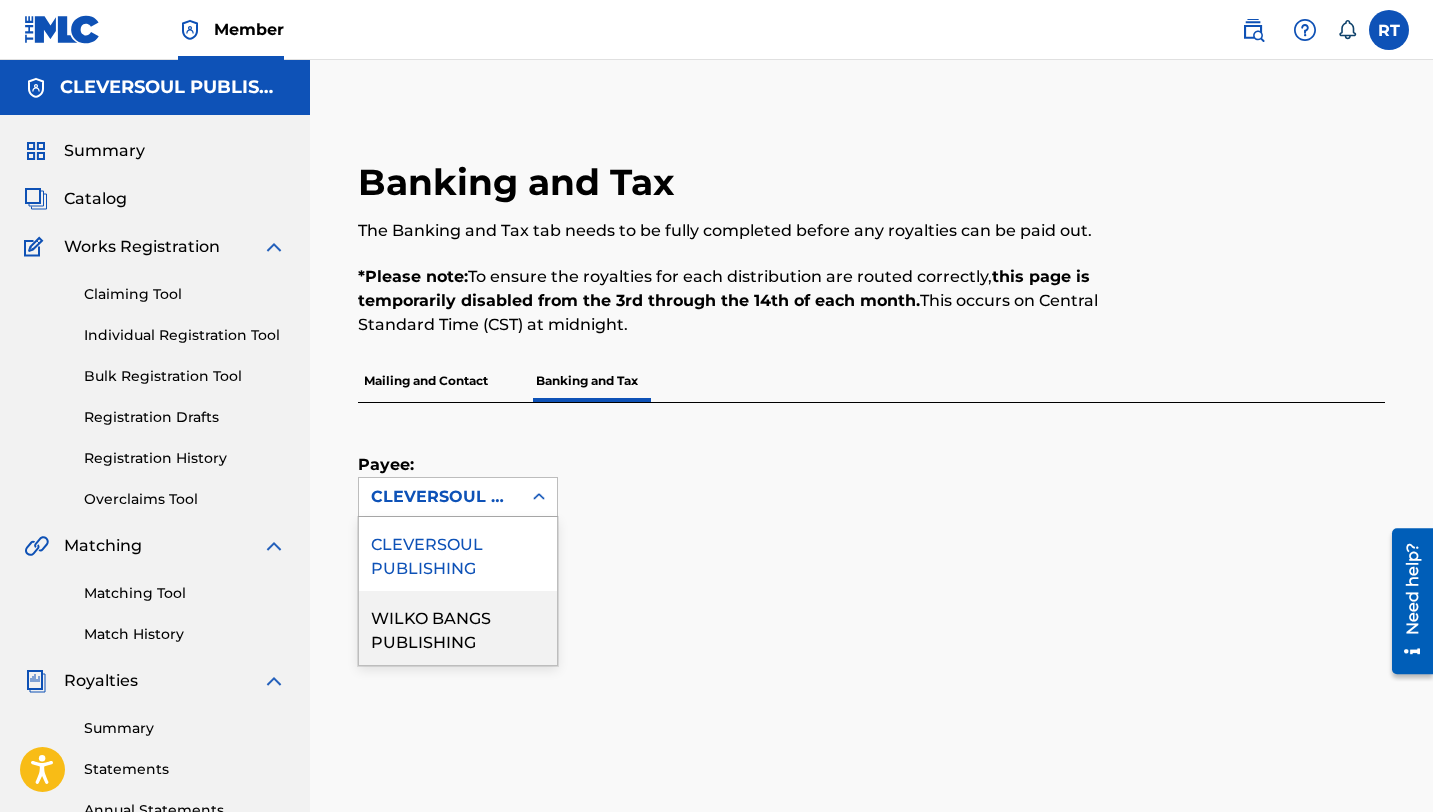 click on "WILKO BANGS PUBLISHING" at bounding box center (458, 628) 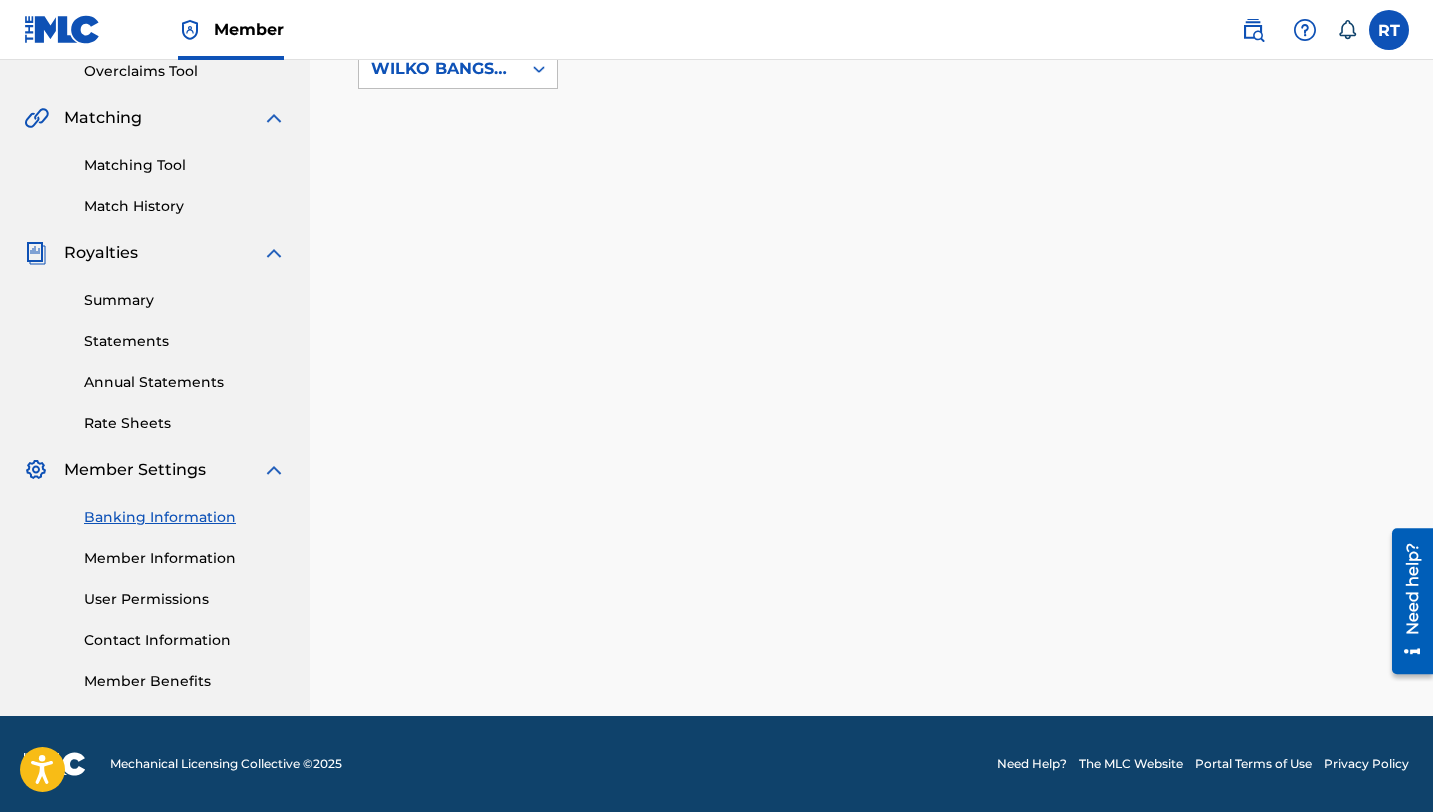 scroll, scrollTop: 428, scrollLeft: 0, axis: vertical 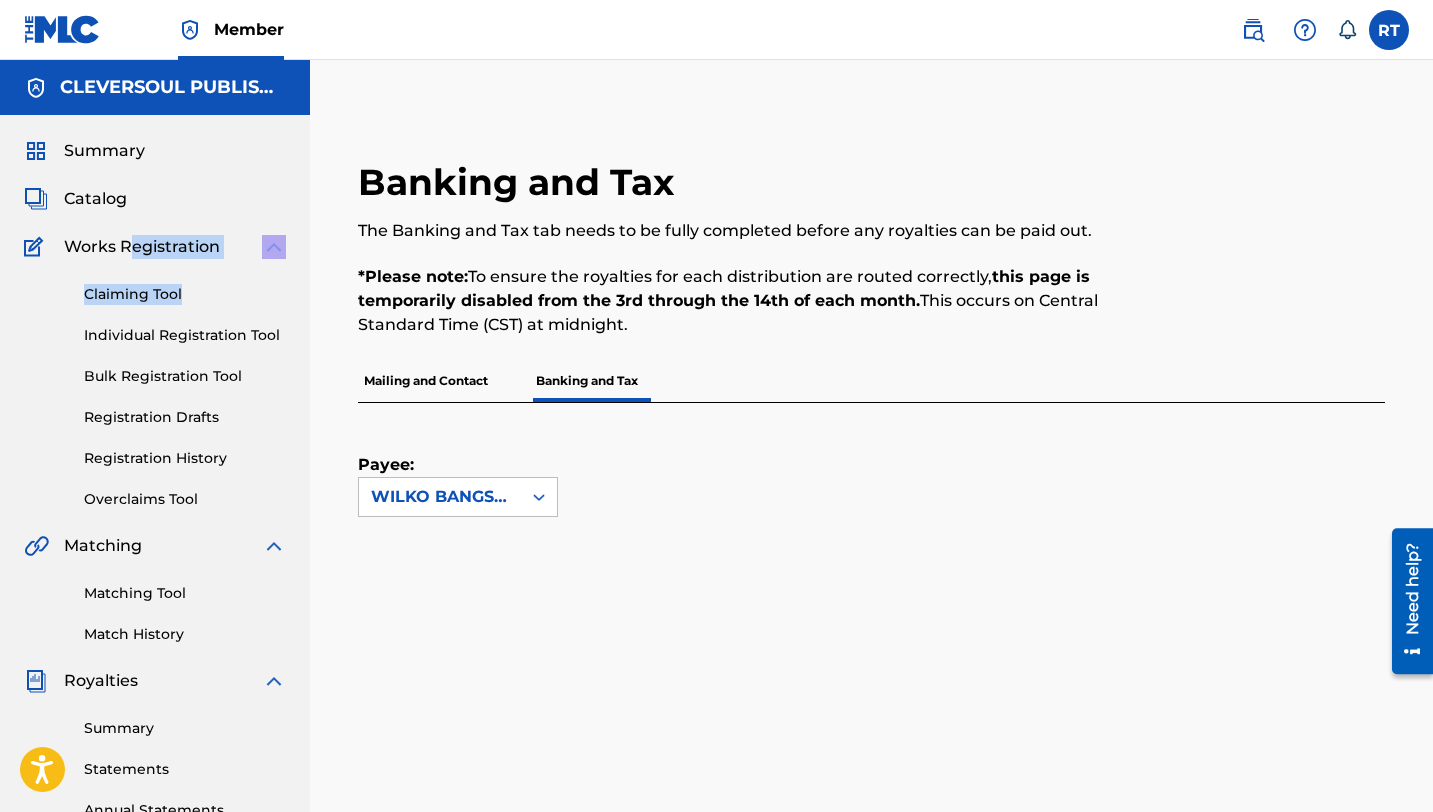 drag, startPoint x: 59, startPoint y: 311, endPoint x: 119, endPoint y: 266, distance: 75 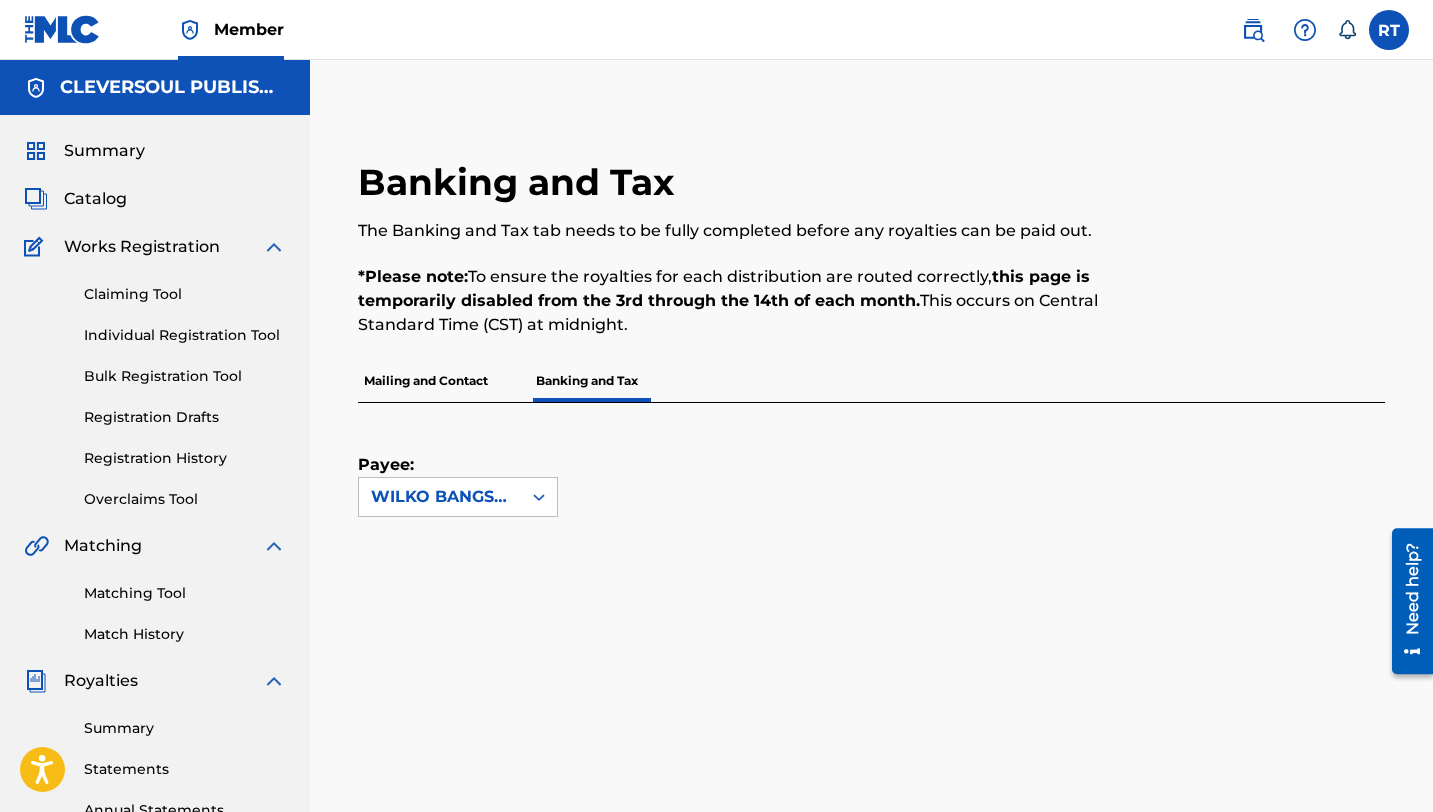 click on "Summary Catalog Works Registration Claiming Tool Individual Registration Tool Bulk Registration Tool Registration Drafts Registration History Overclaims Tool Matching Matching Tool Match History Royalties Summary Statements Annual Statements Rate Sheets Member Settings Banking Information Member Information User Permissions Contact Information Member Benefits" at bounding box center [155, 629] 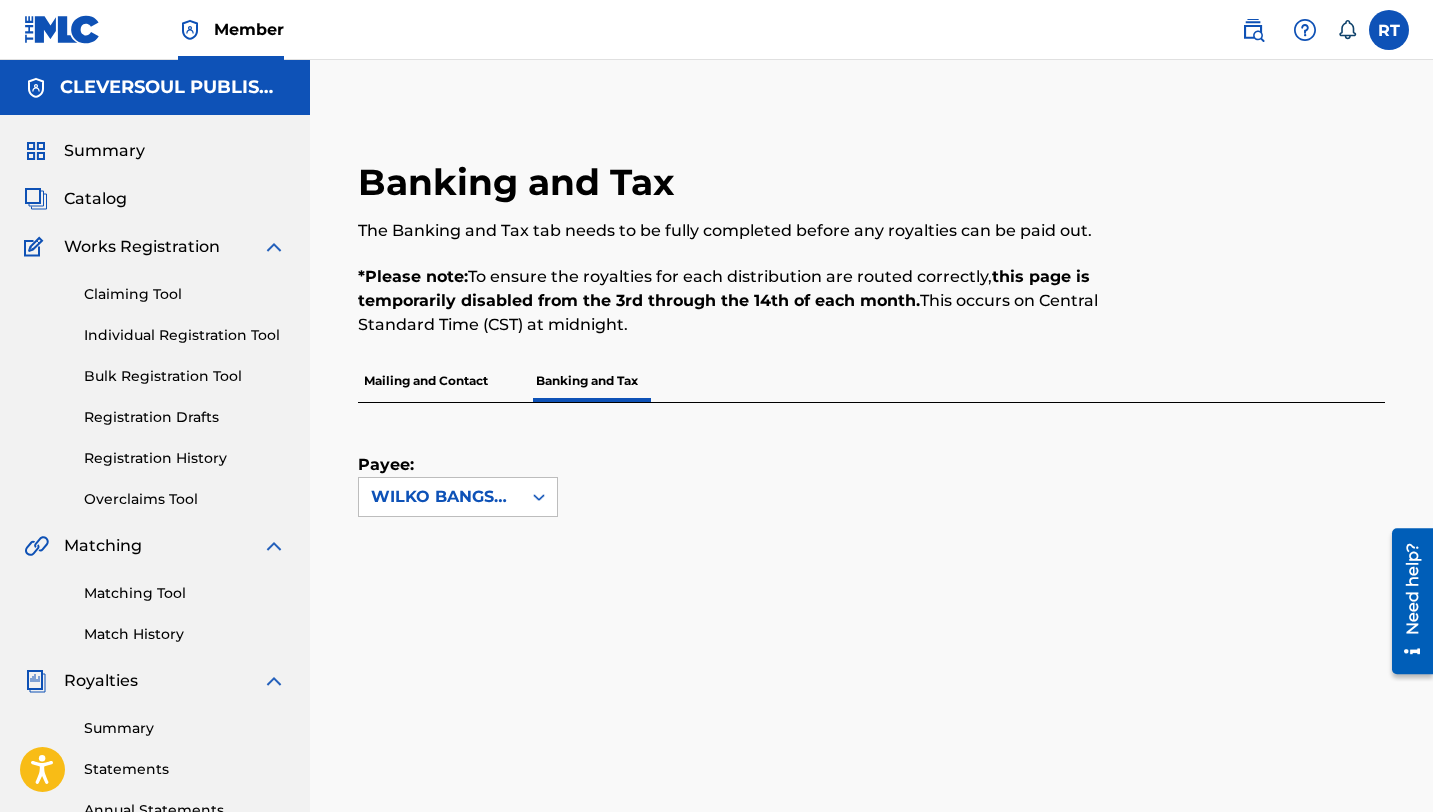 click on "Summary Catalog Works Registration Claiming Tool Individual Registration Tool Bulk Registration Tool Registration Drafts Registration History Overclaims Tool Matching Matching Tool Match History Royalties Summary Statements Annual Statements Rate Sheets Member Settings Banking Information Member Information User Permissions Contact Information Member Benefits" at bounding box center [155, 629] 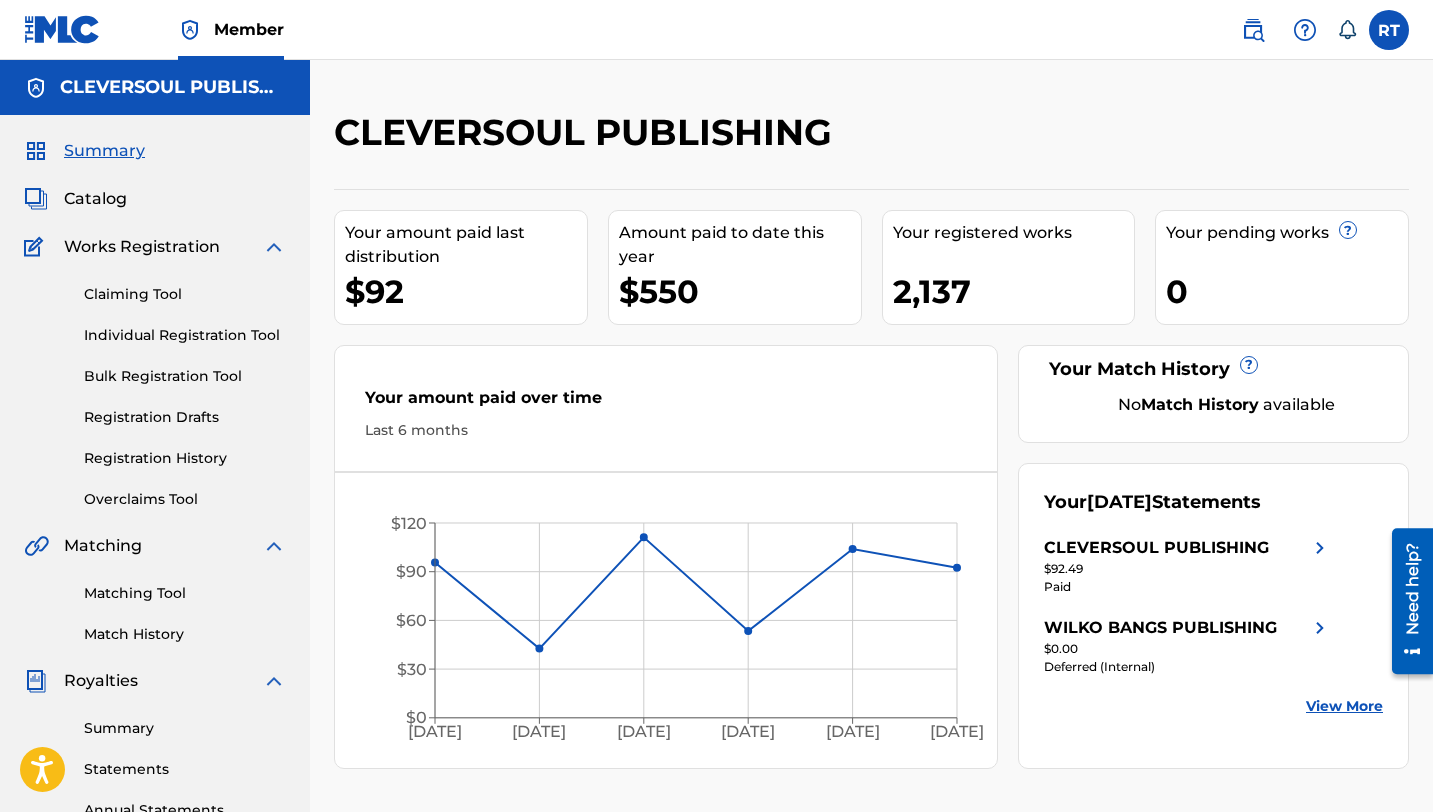 click on "Deferred (Internal)" at bounding box center [1188, 667] 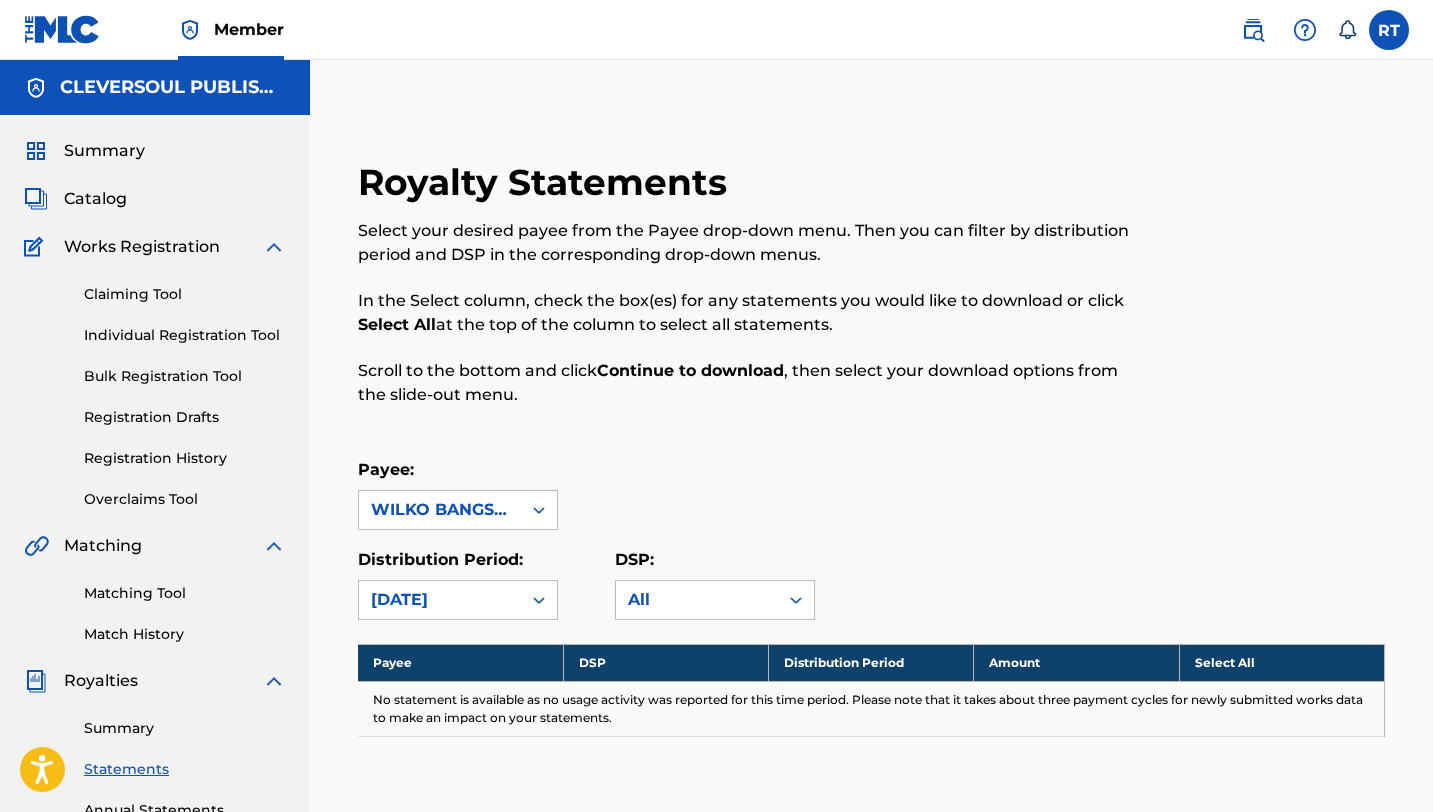 scroll, scrollTop: 0, scrollLeft: 0, axis: both 